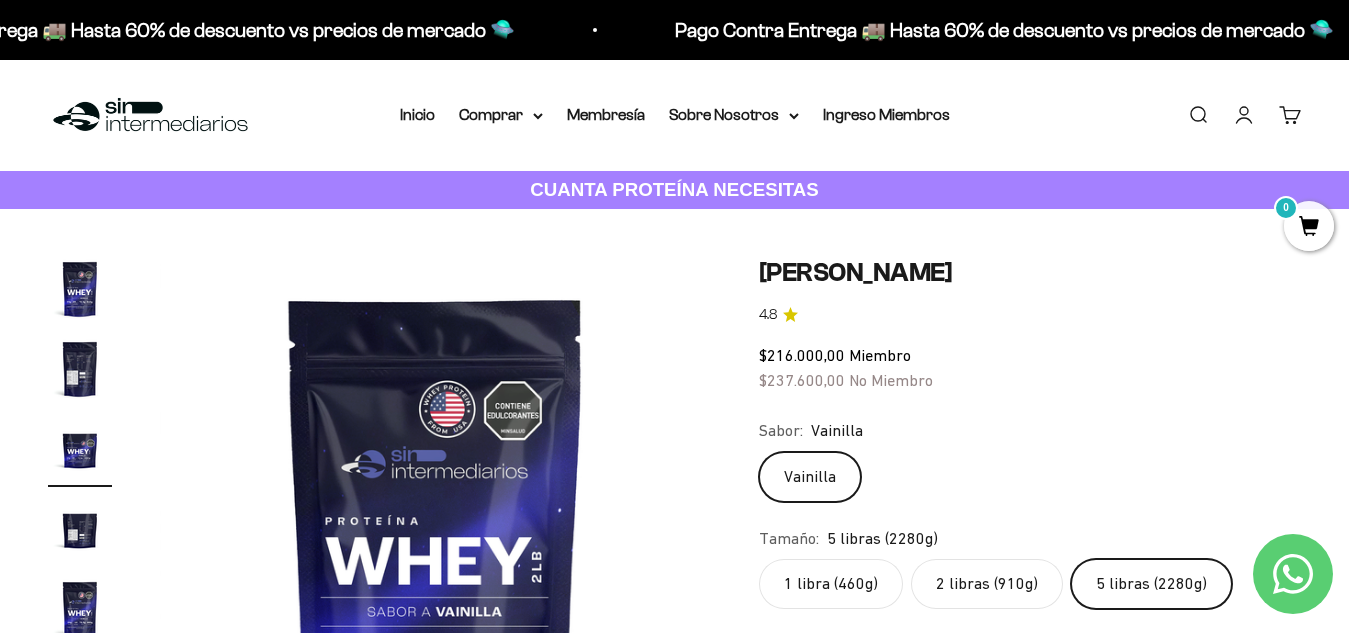 scroll, scrollTop: 0, scrollLeft: 0, axis: both 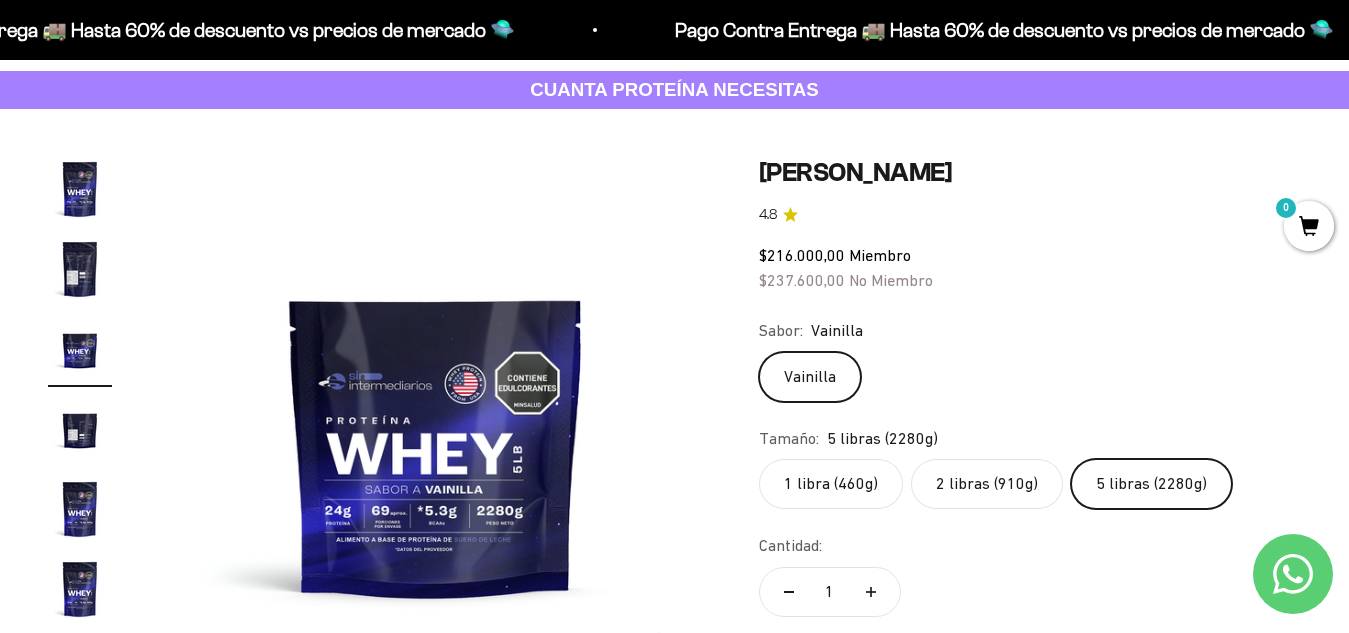 click on "Zoom
Ir al artículo 1
Ir al artículo 2
Ir al artículo 3
Ir al artículo 4
Ir al artículo 5
Ir al artículo 6
Ir al artículo 7" at bounding box center (379, 432) 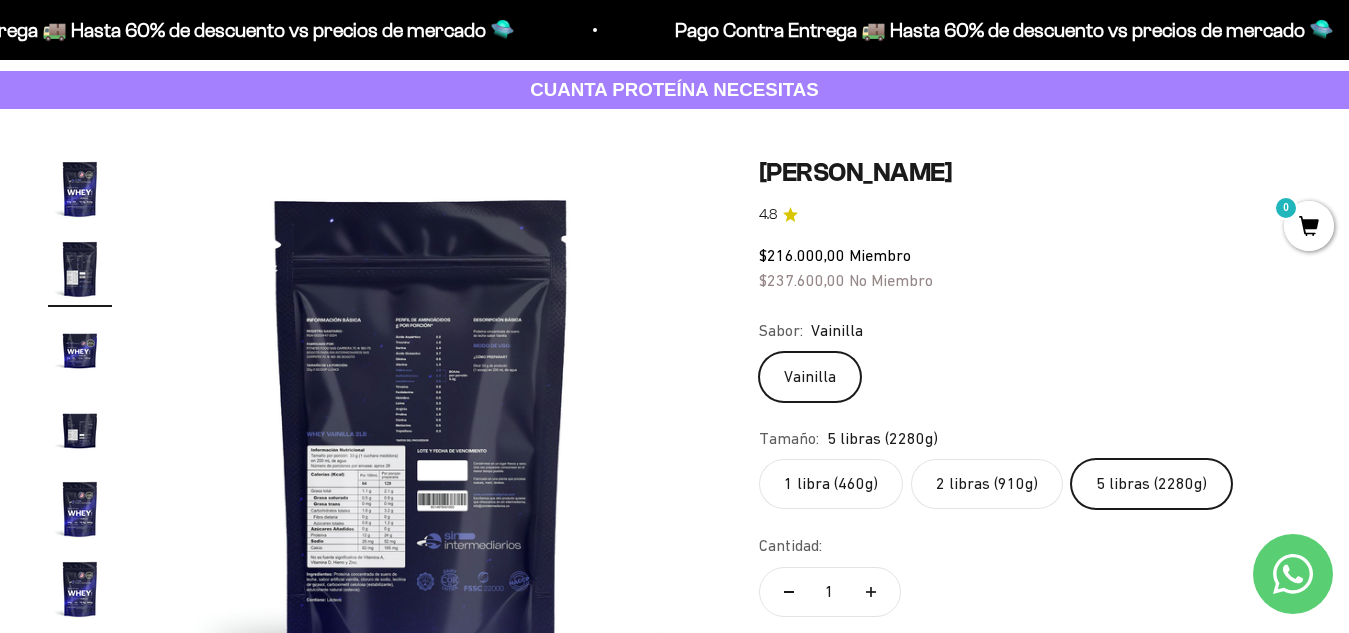 scroll, scrollTop: 0, scrollLeft: 562, axis: horizontal 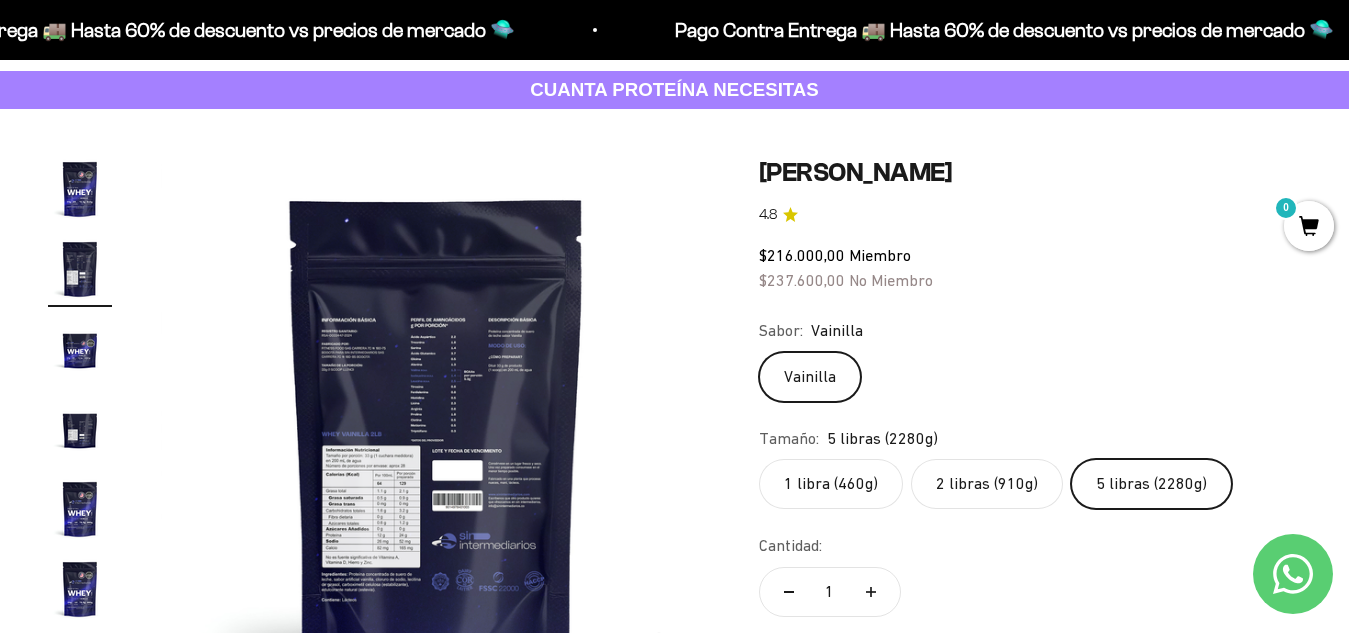 click at bounding box center (436, 432) 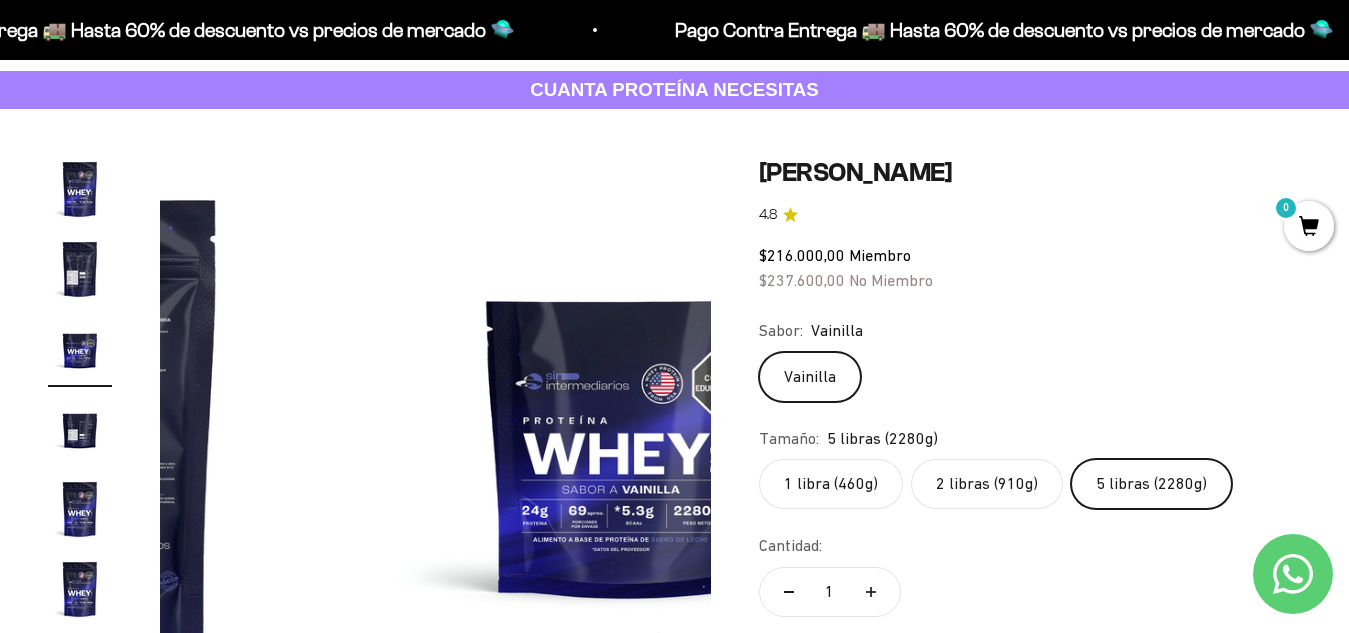 scroll, scrollTop: 0, scrollLeft: 1125, axis: horizontal 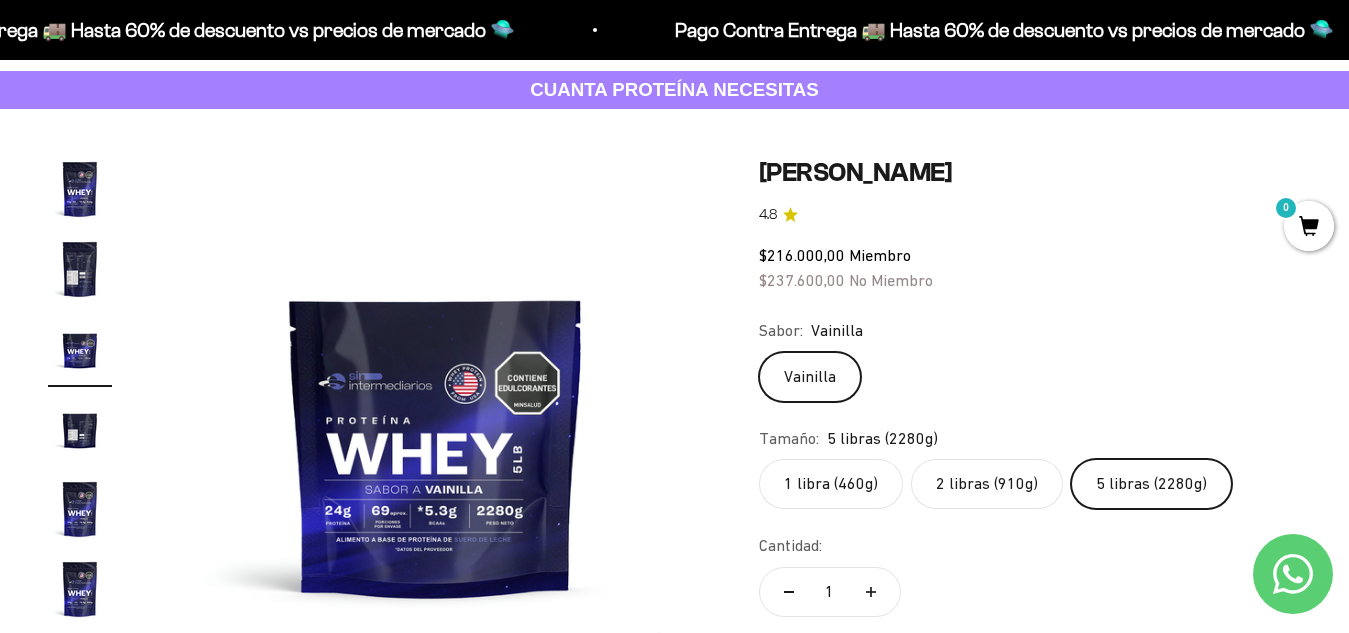 click at bounding box center [80, 269] 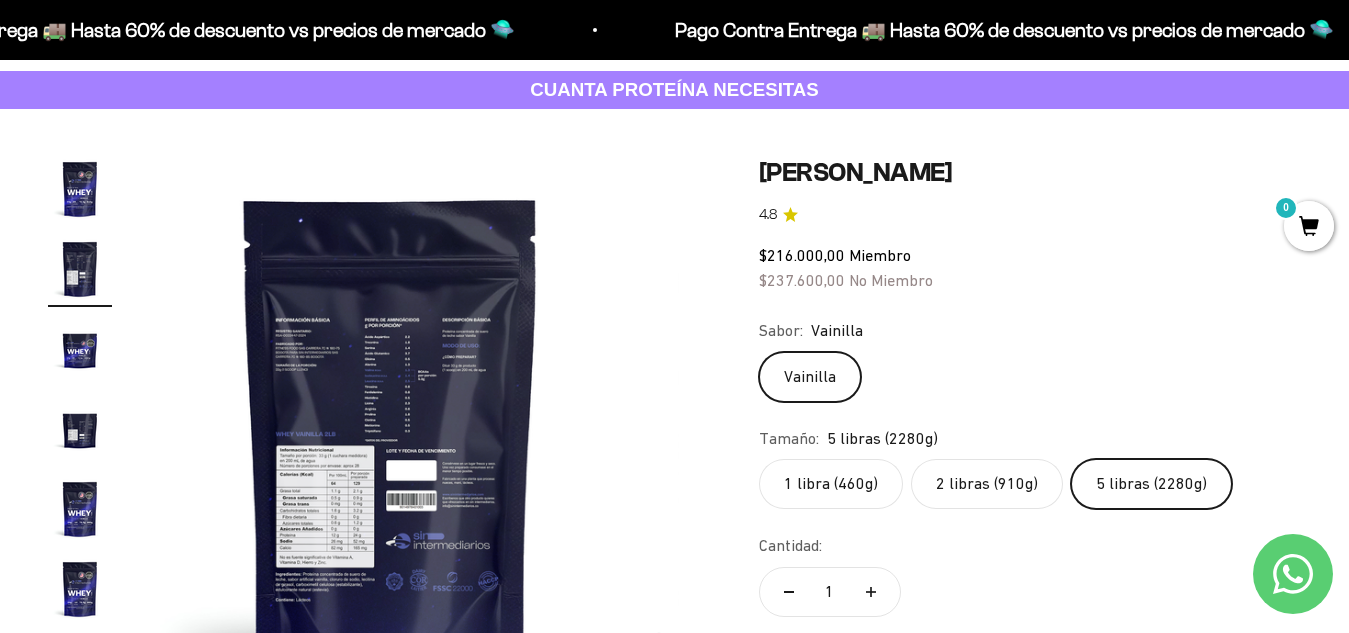 scroll, scrollTop: 0, scrollLeft: 562, axis: horizontal 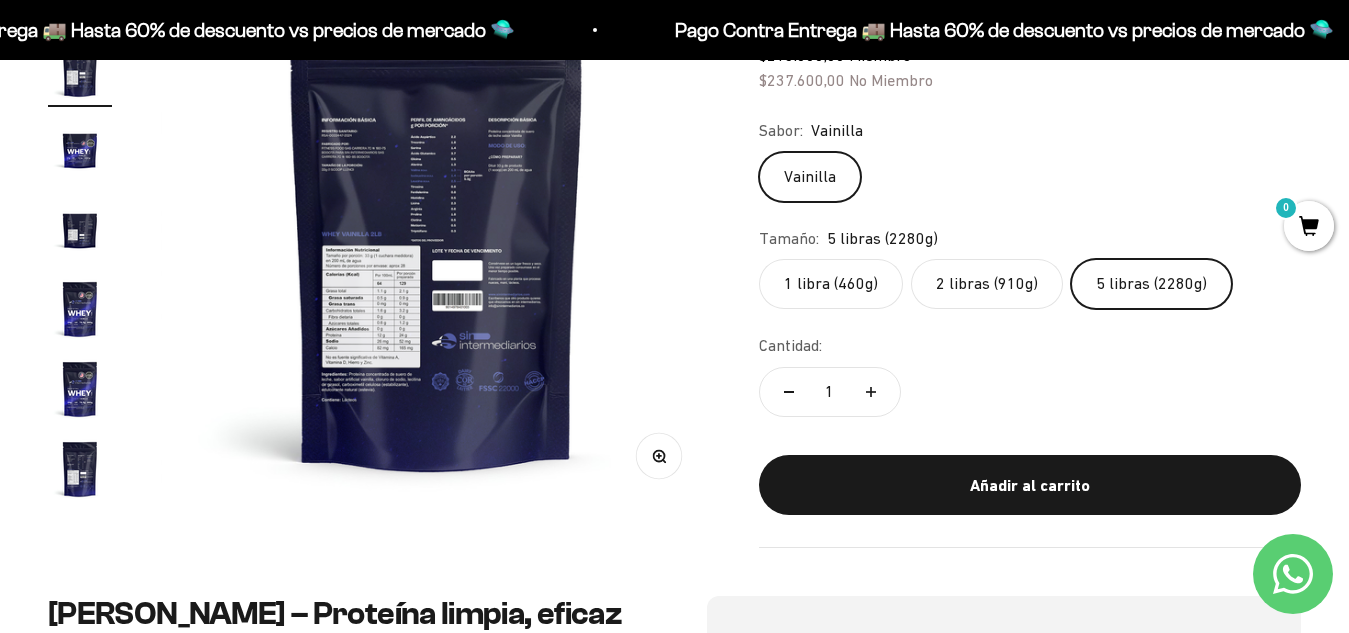 click on "Zoom" at bounding box center [658, 456] 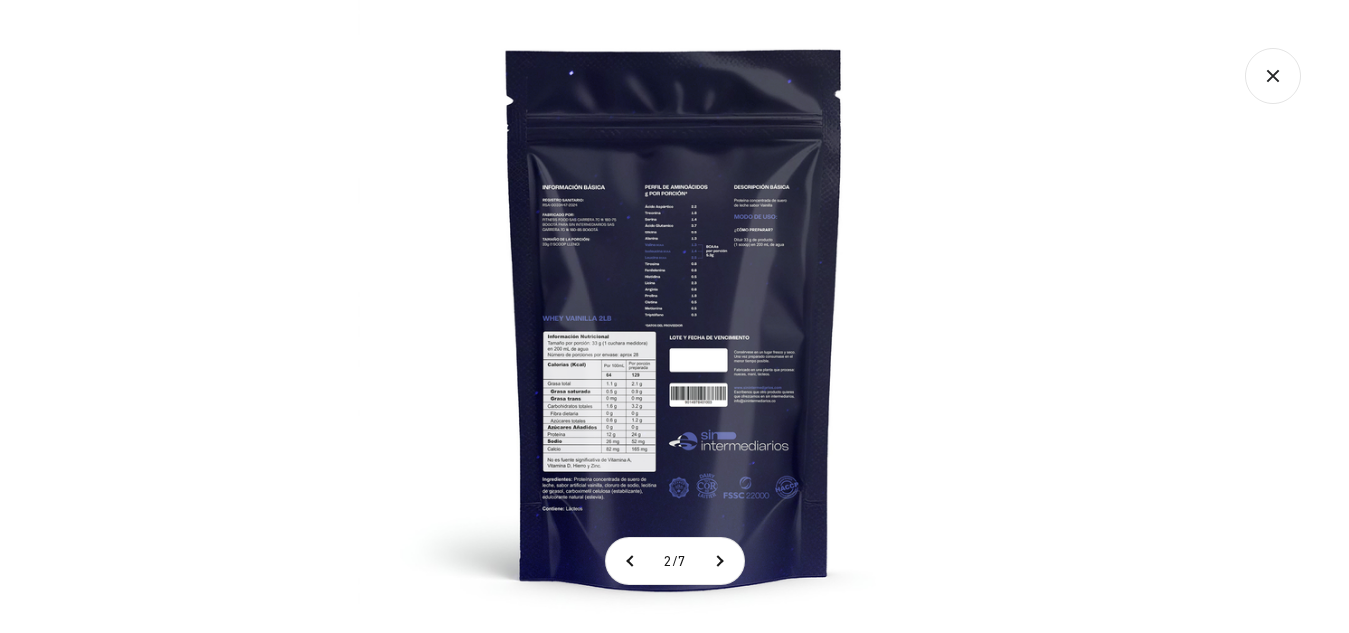 click at bounding box center [674, 316] 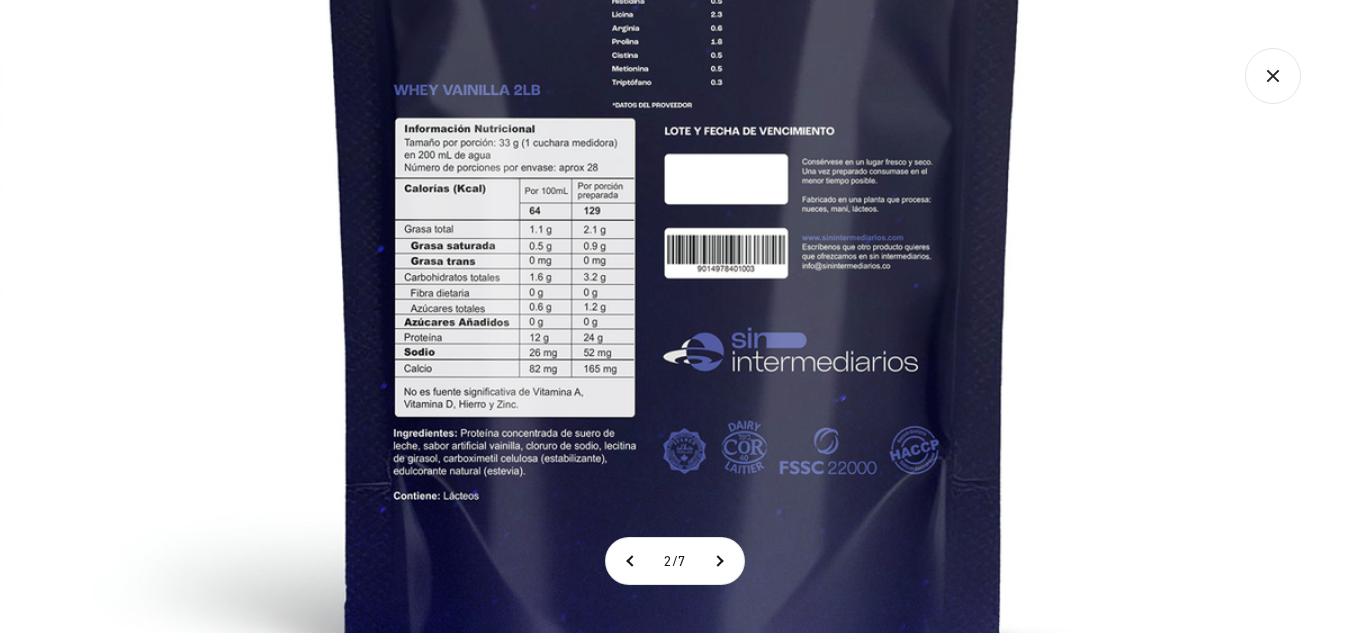 click at bounding box center [675, 86] 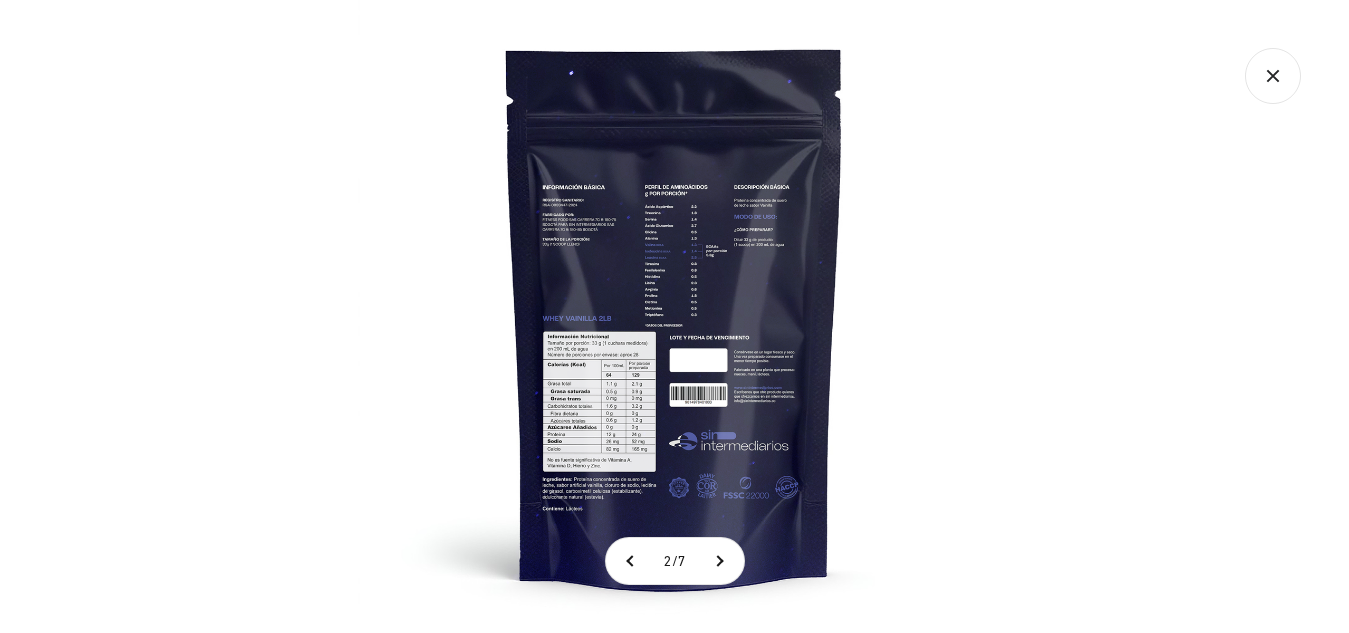 click at bounding box center (674, 316) 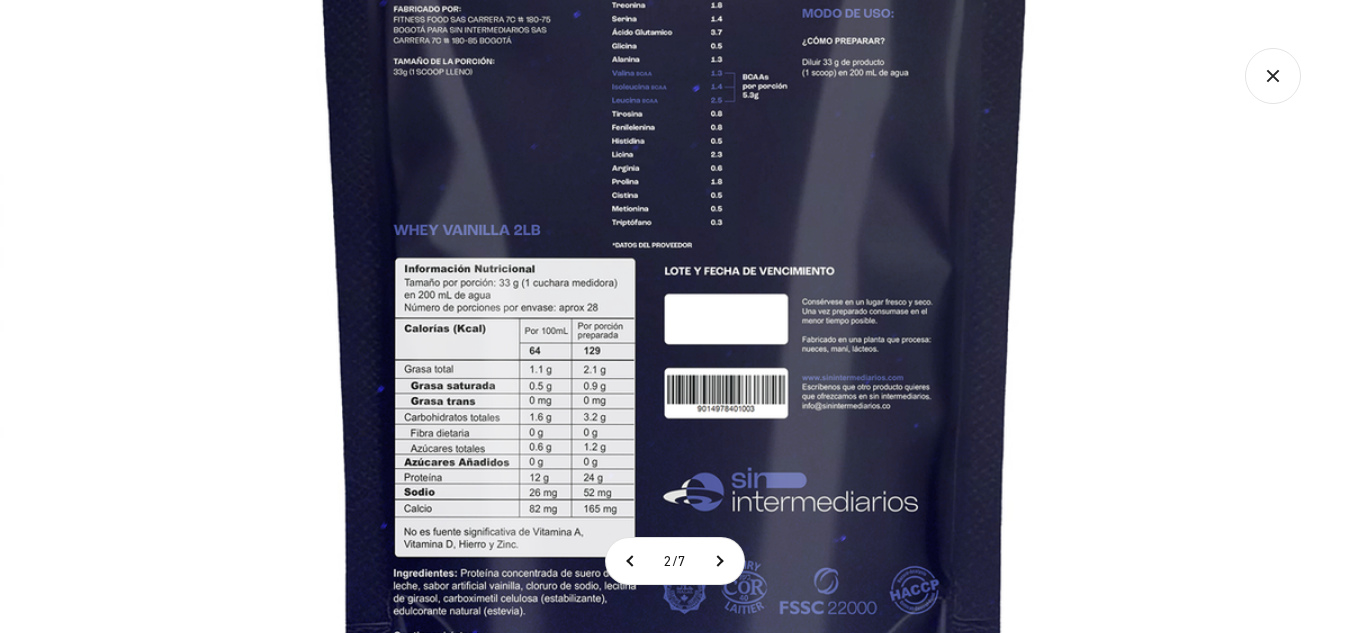 click at bounding box center [675, 226] 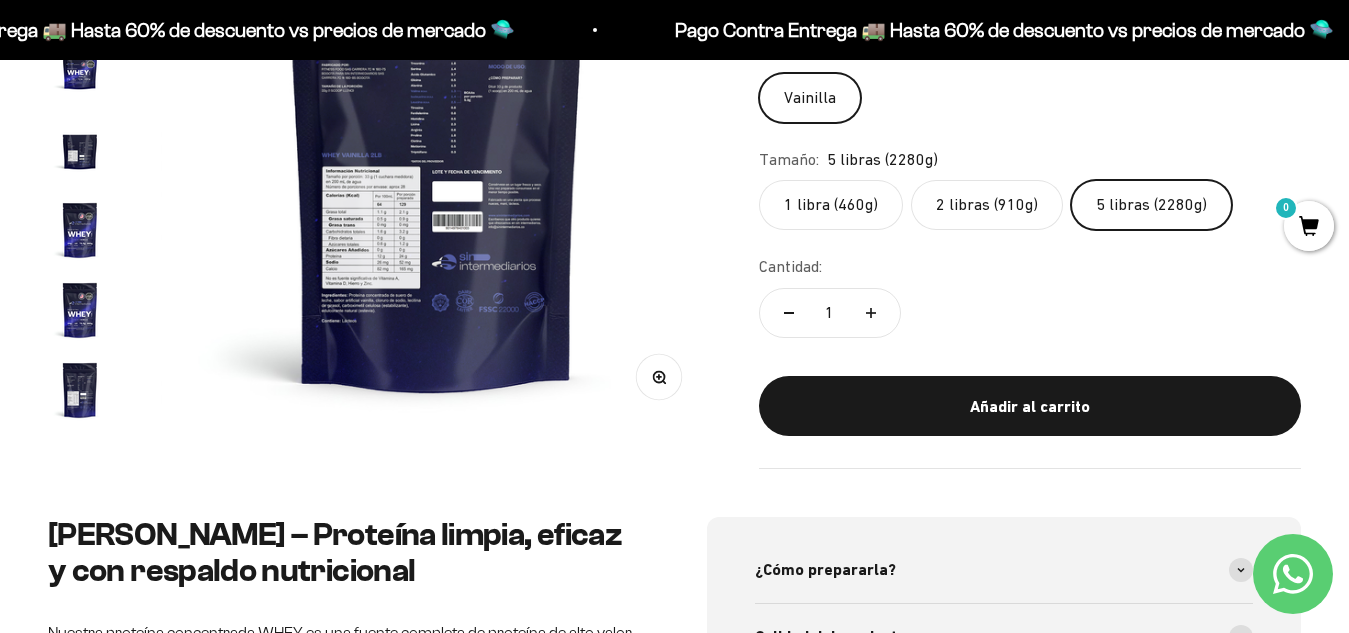 scroll, scrollTop: 400, scrollLeft: 0, axis: vertical 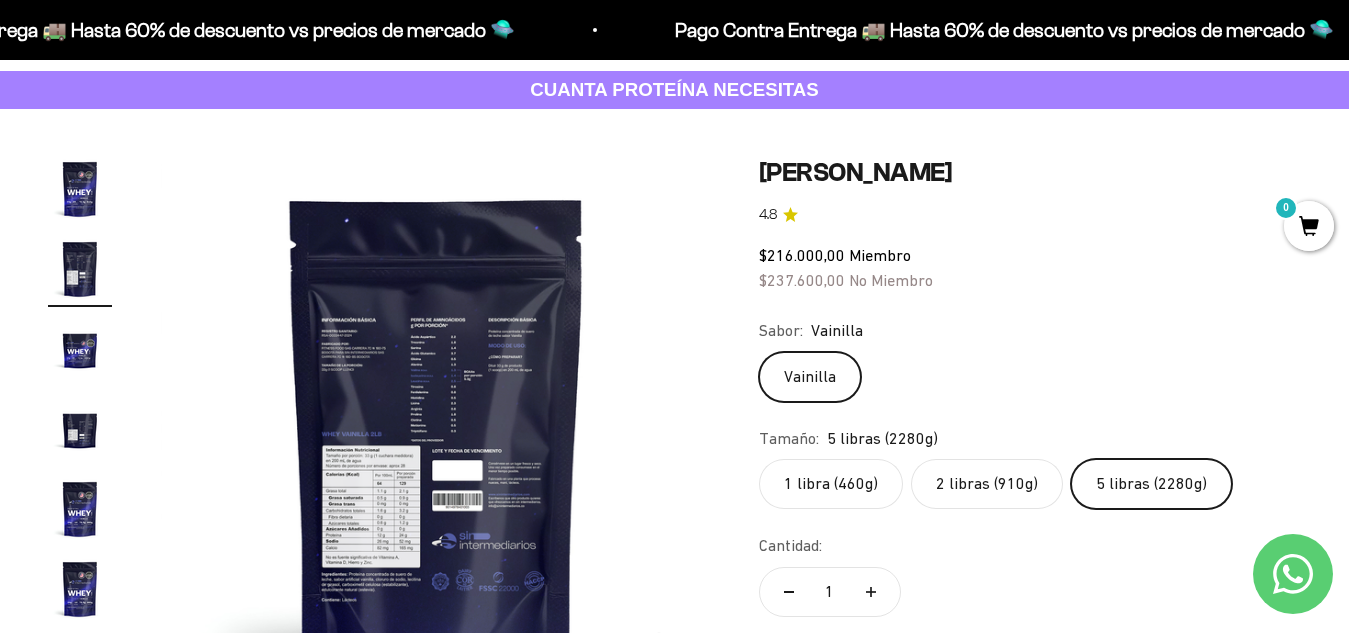 click on "CUANTA PROTEÍNA NECESITAS" at bounding box center [674, 89] 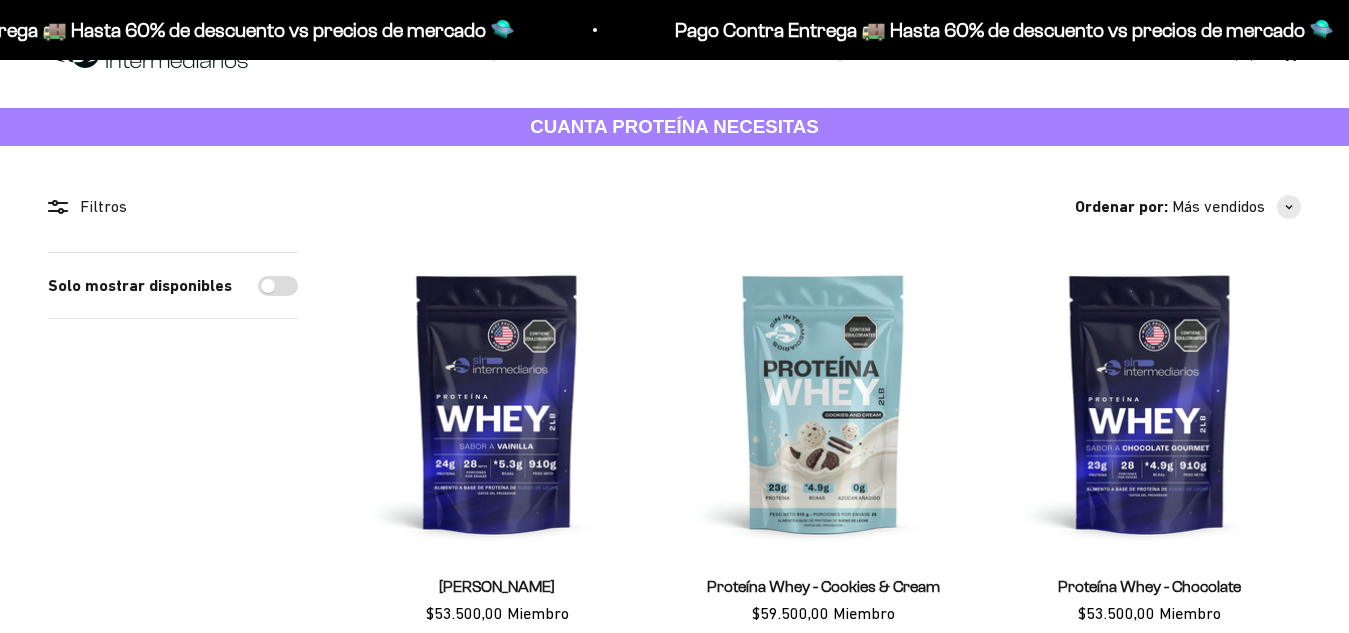 scroll, scrollTop: 0, scrollLeft: 0, axis: both 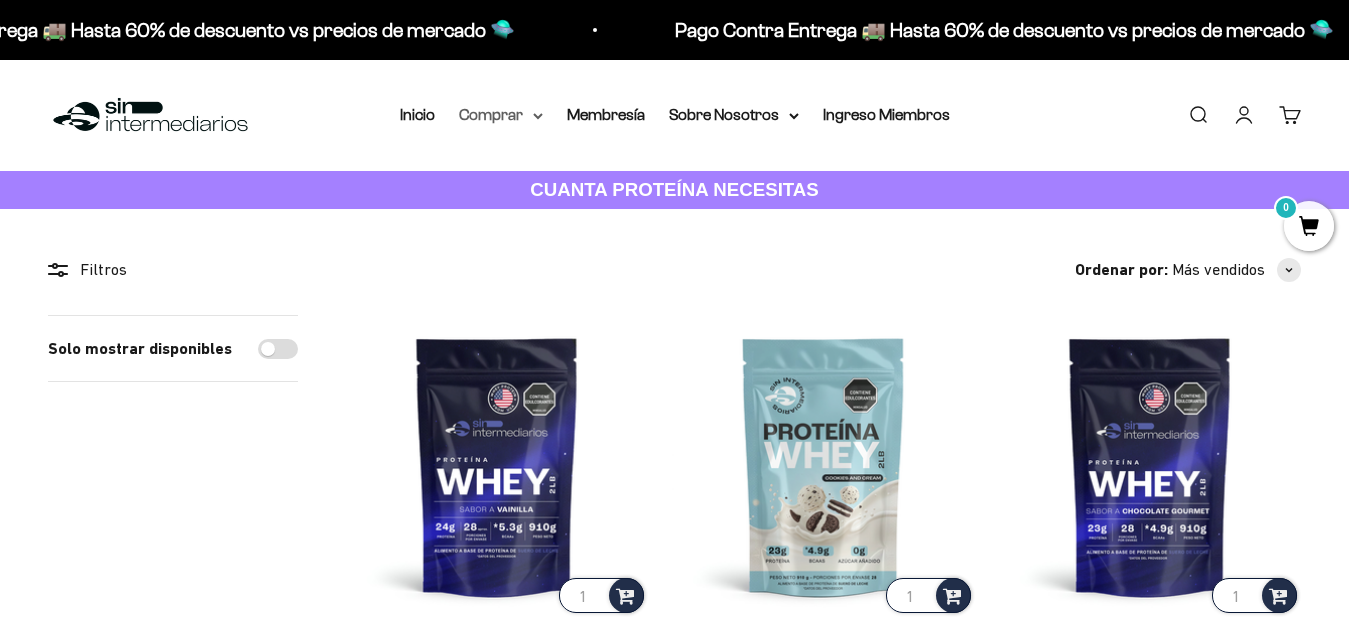 click on "Comprar" at bounding box center (501, 115) 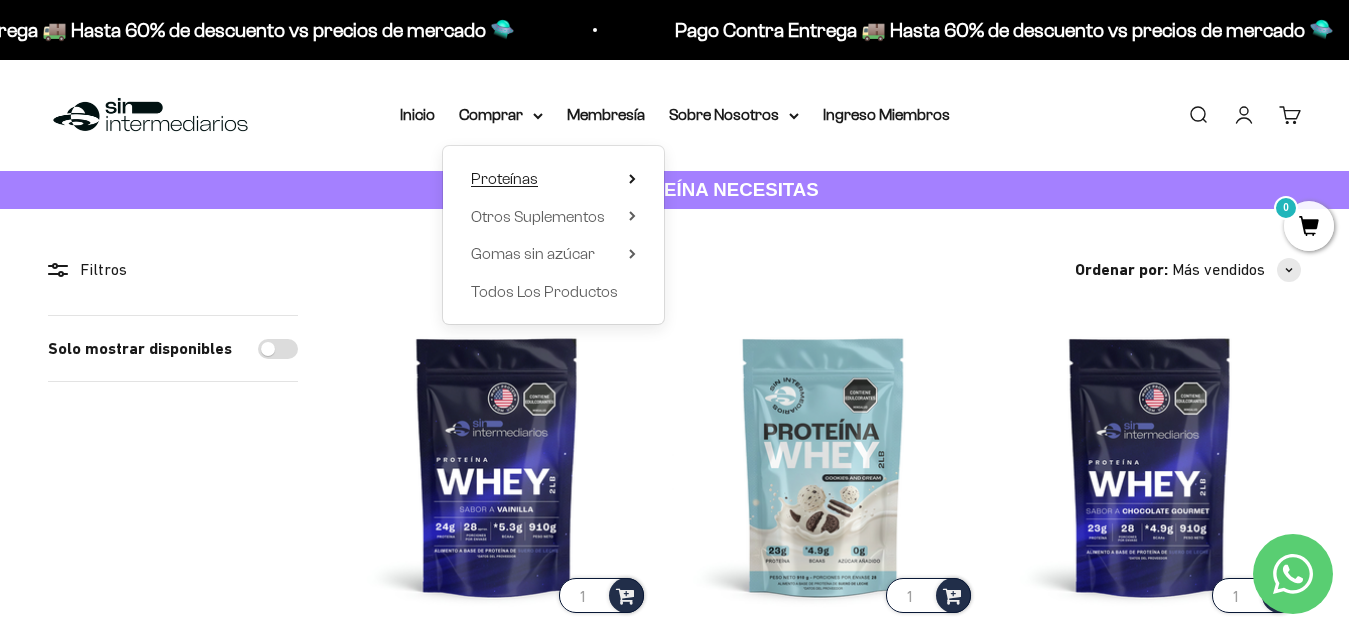 click on "Proteínas" at bounding box center (504, 178) 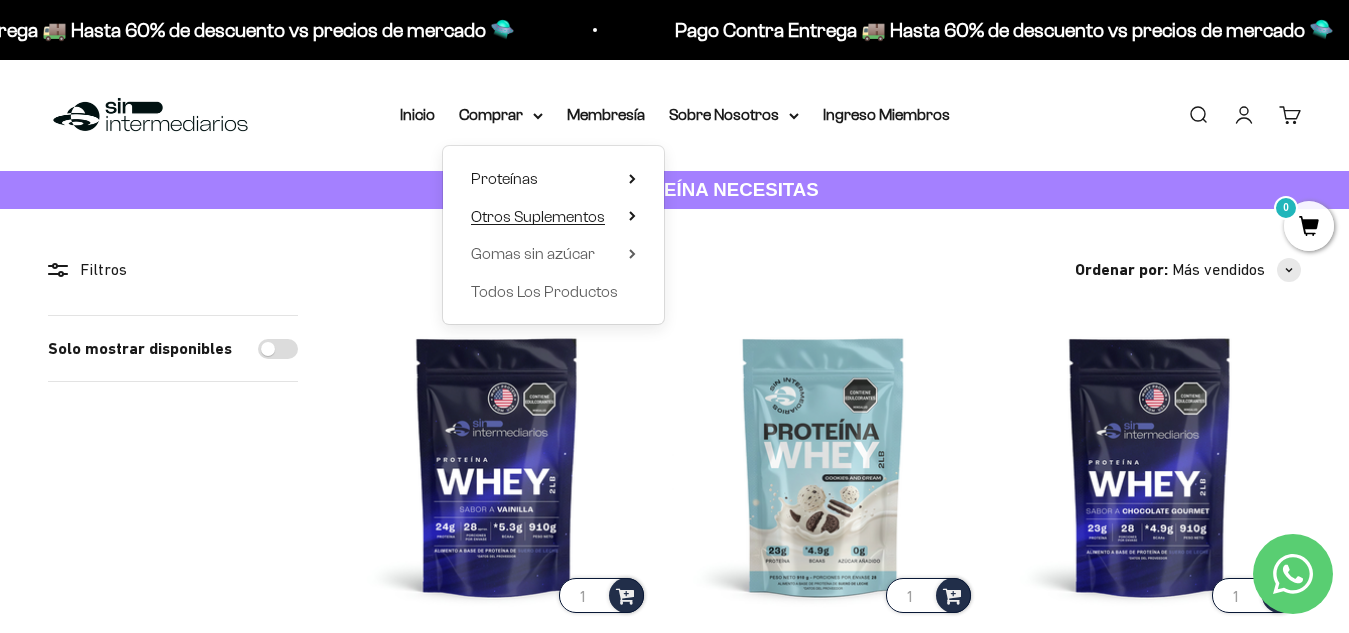 click on "Otros Suplementos" at bounding box center (538, 216) 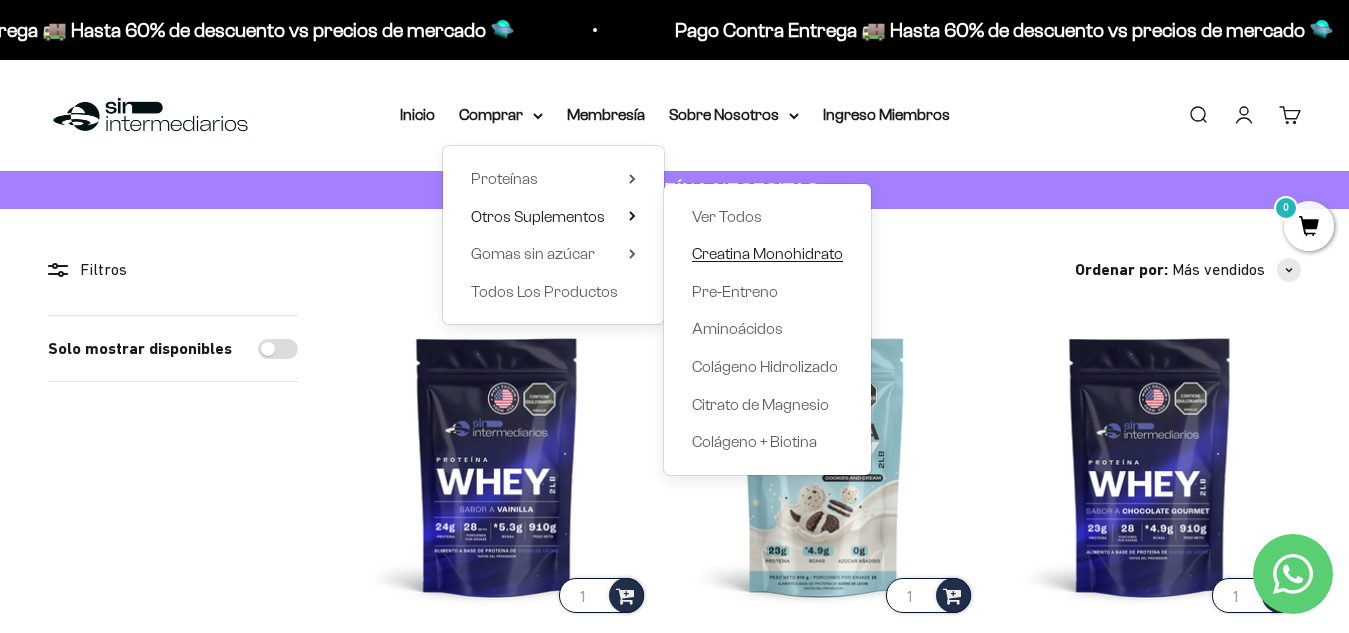 click on "Creatina Monohidrato" at bounding box center [767, 253] 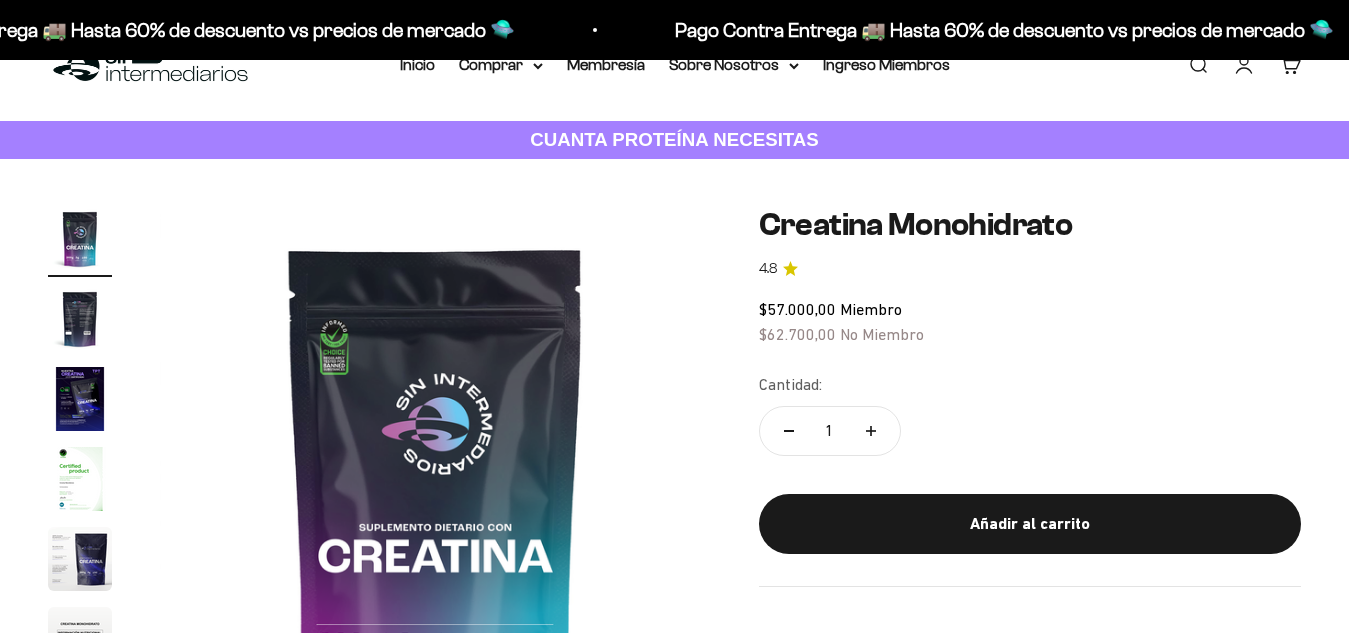 scroll, scrollTop: 0, scrollLeft: 0, axis: both 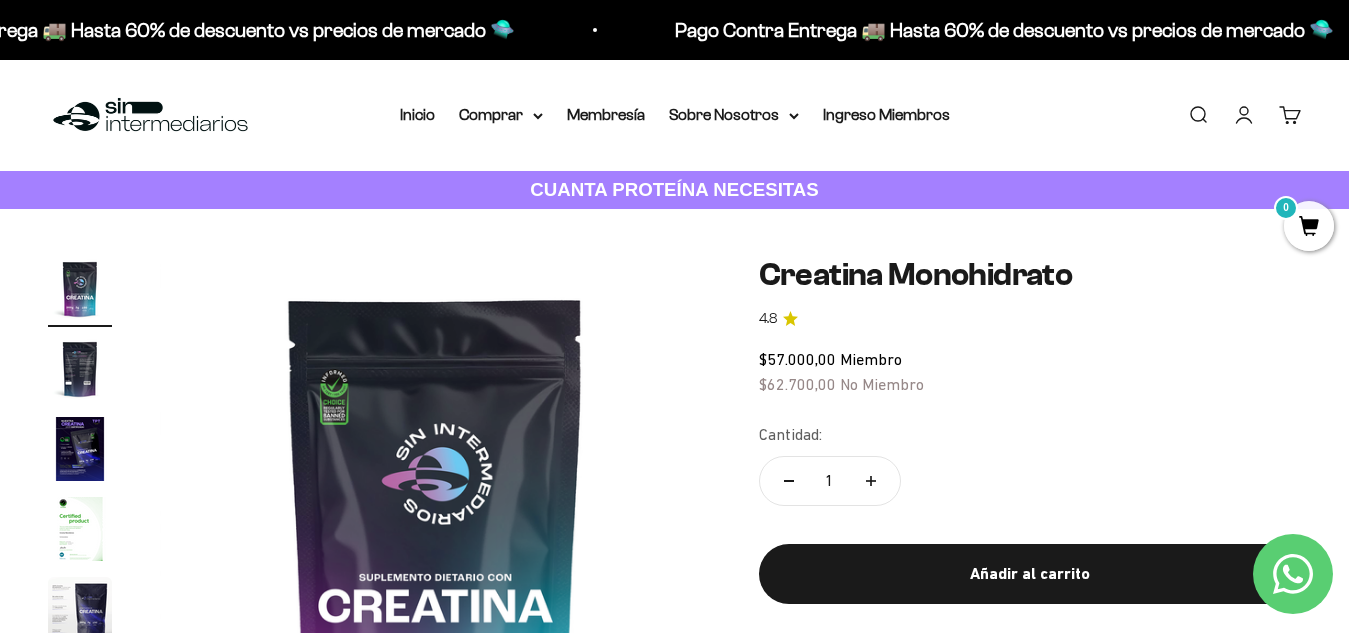 click 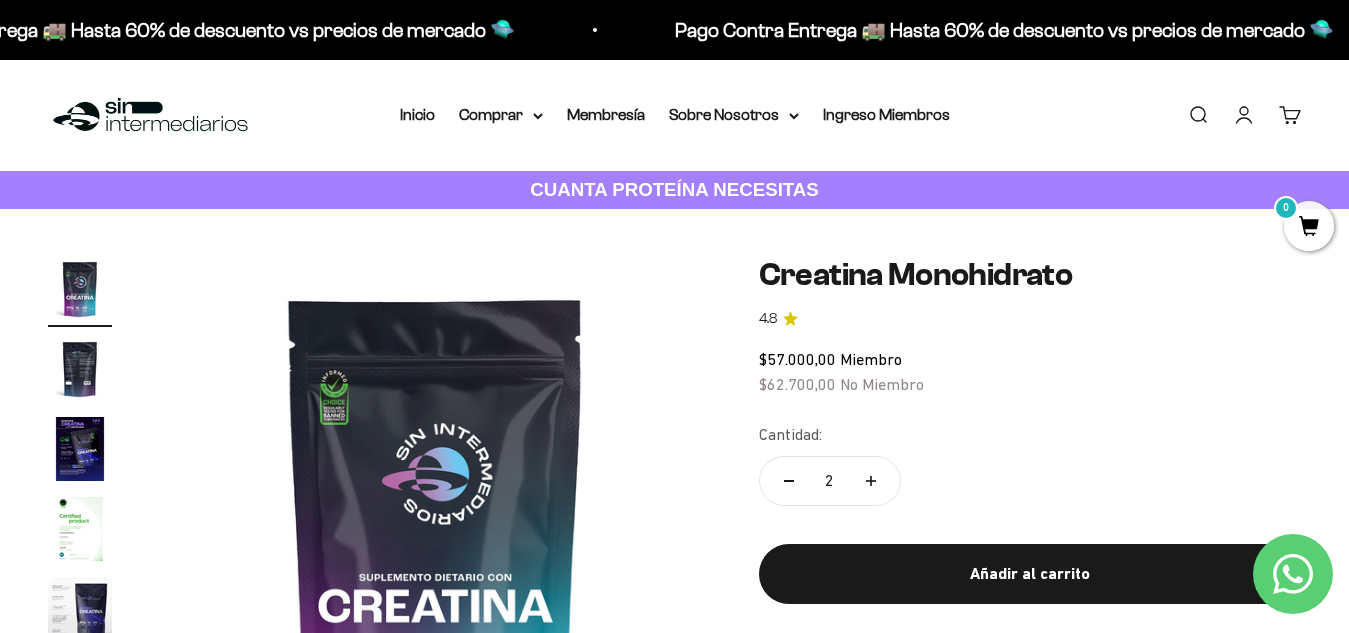 click 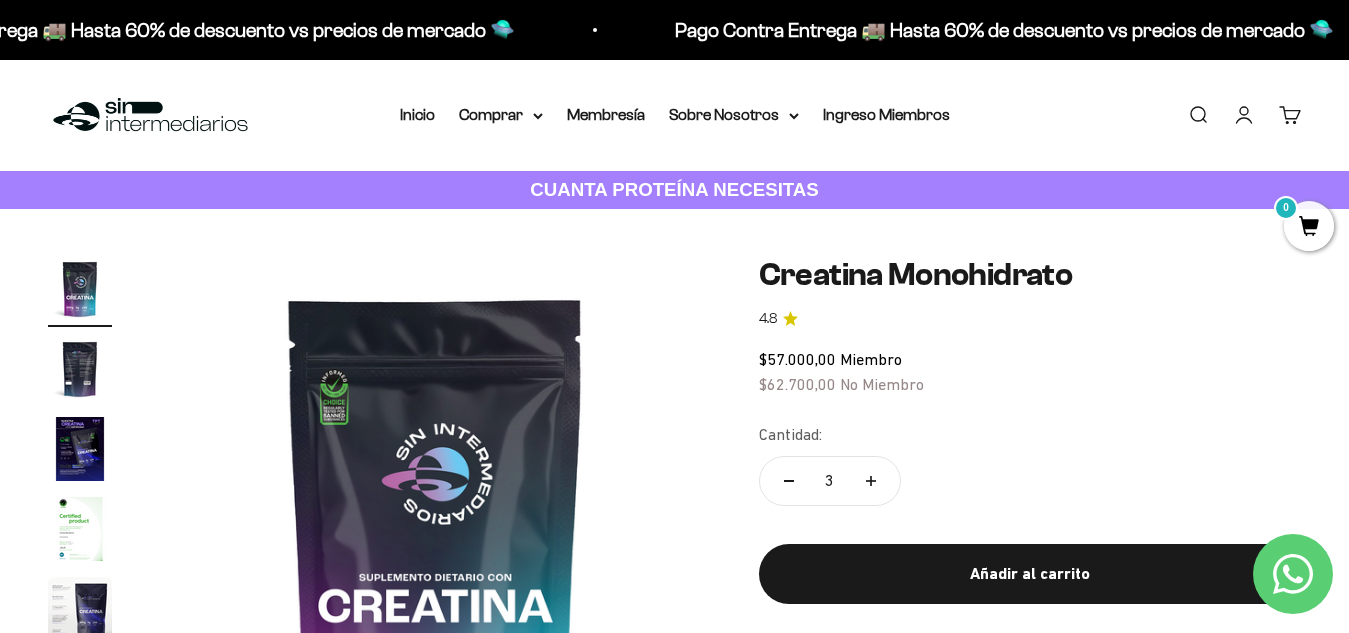 click 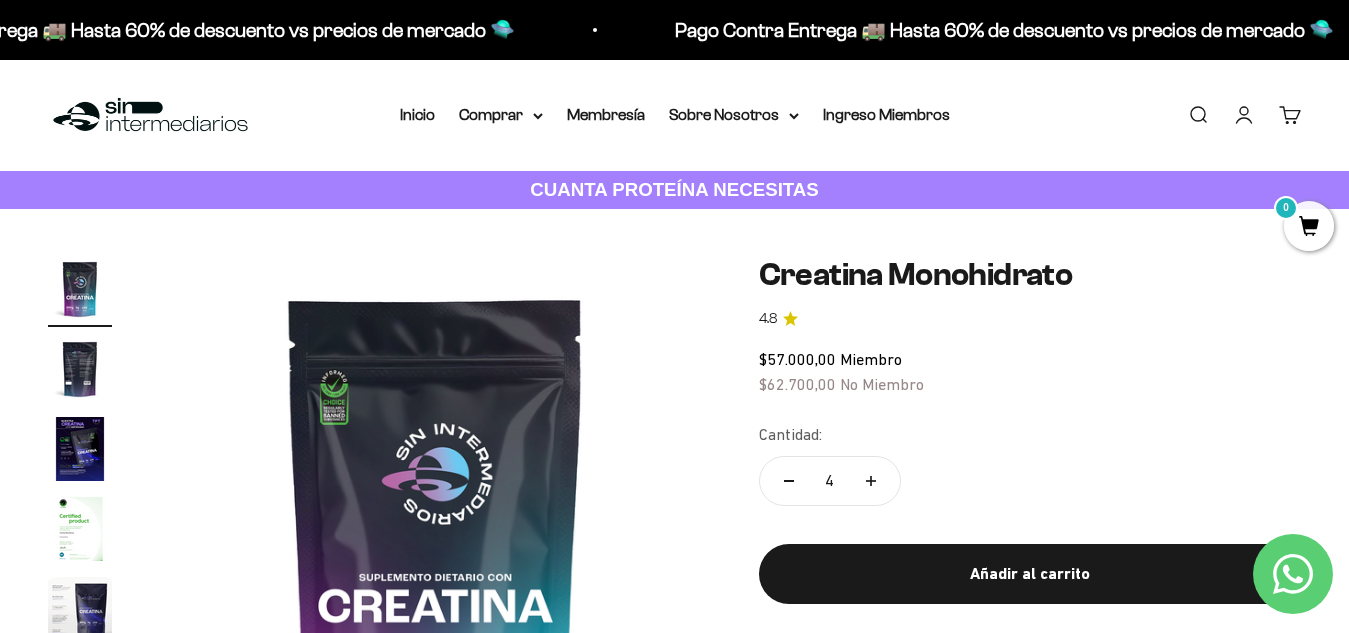 click 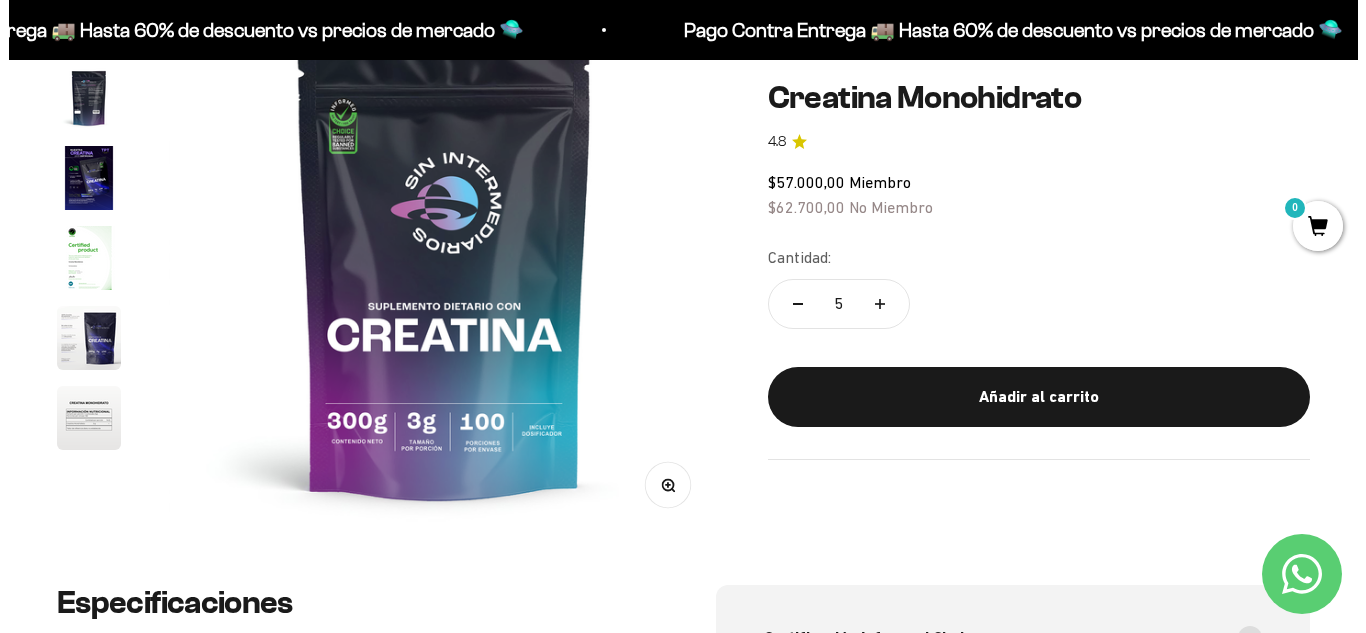 scroll, scrollTop: 300, scrollLeft: 0, axis: vertical 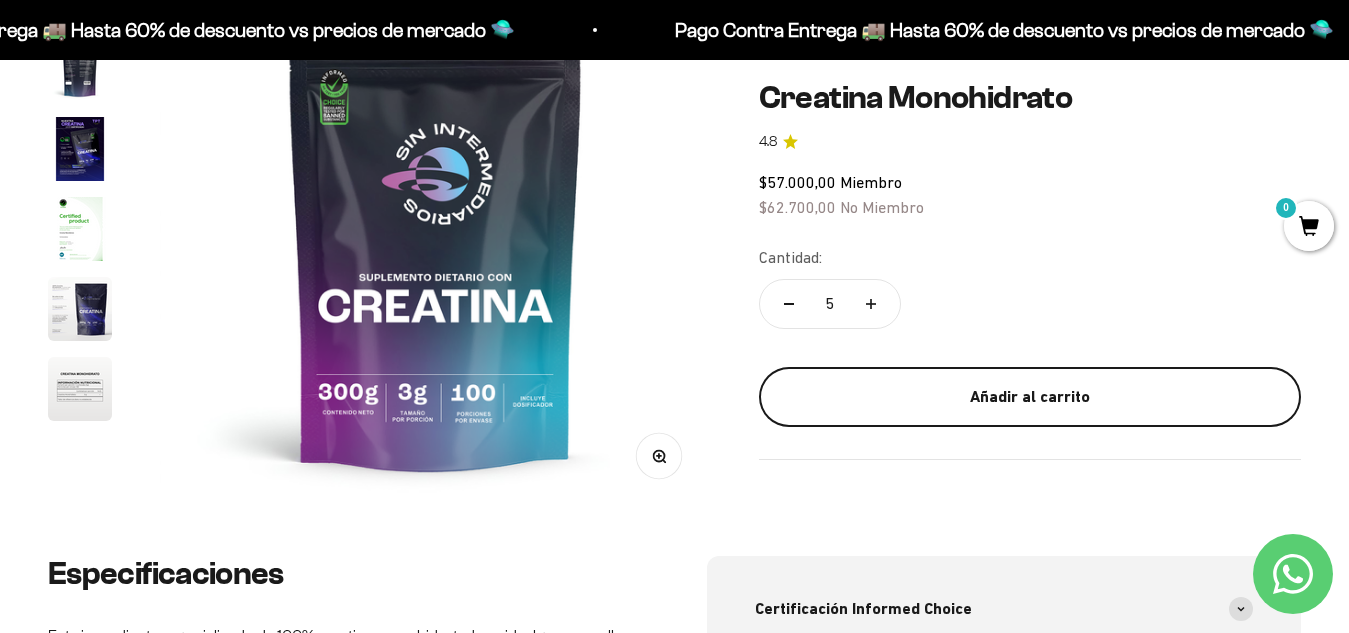 click on "Añadir al carrito" at bounding box center [1030, 397] 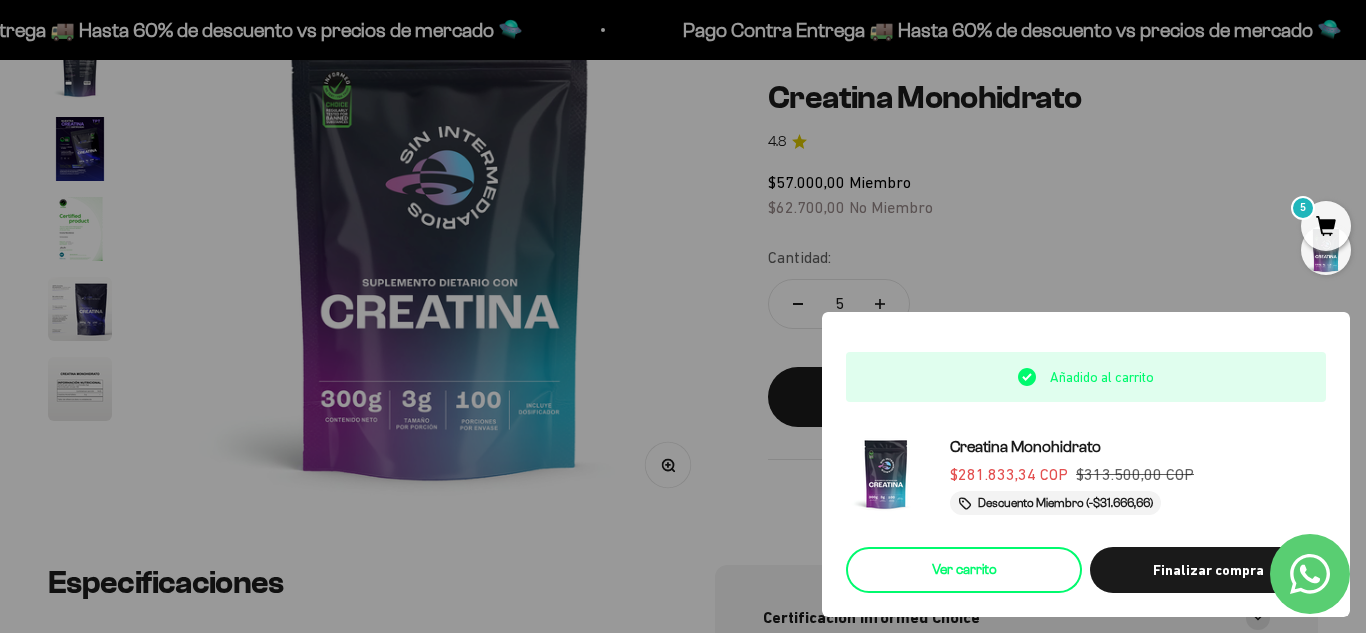 click on "Ver carrito" at bounding box center [964, 570] 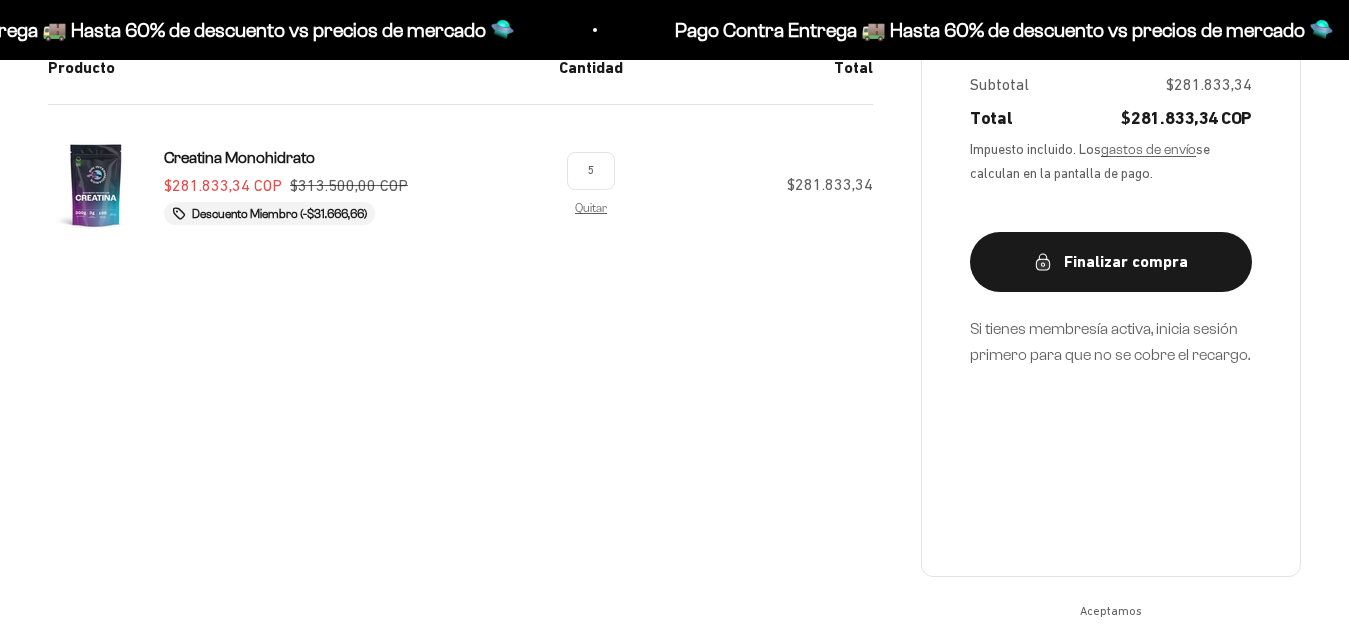 scroll, scrollTop: 0, scrollLeft: 0, axis: both 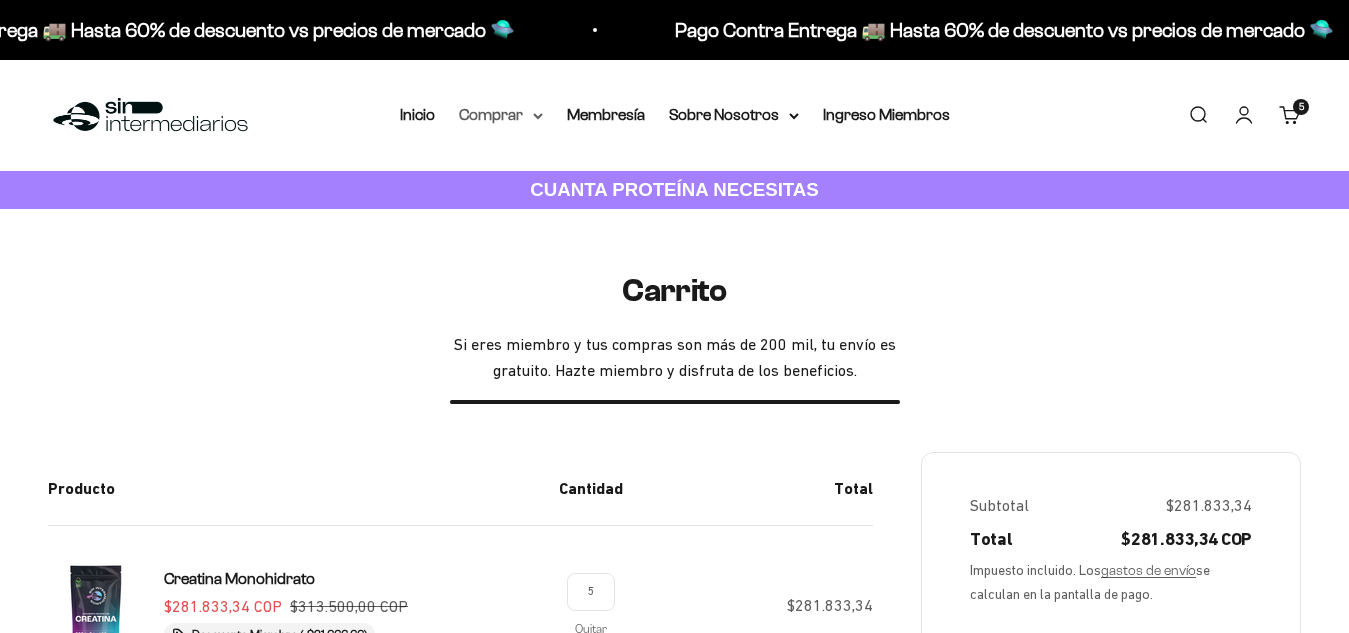 click on "Comprar" at bounding box center (501, 115) 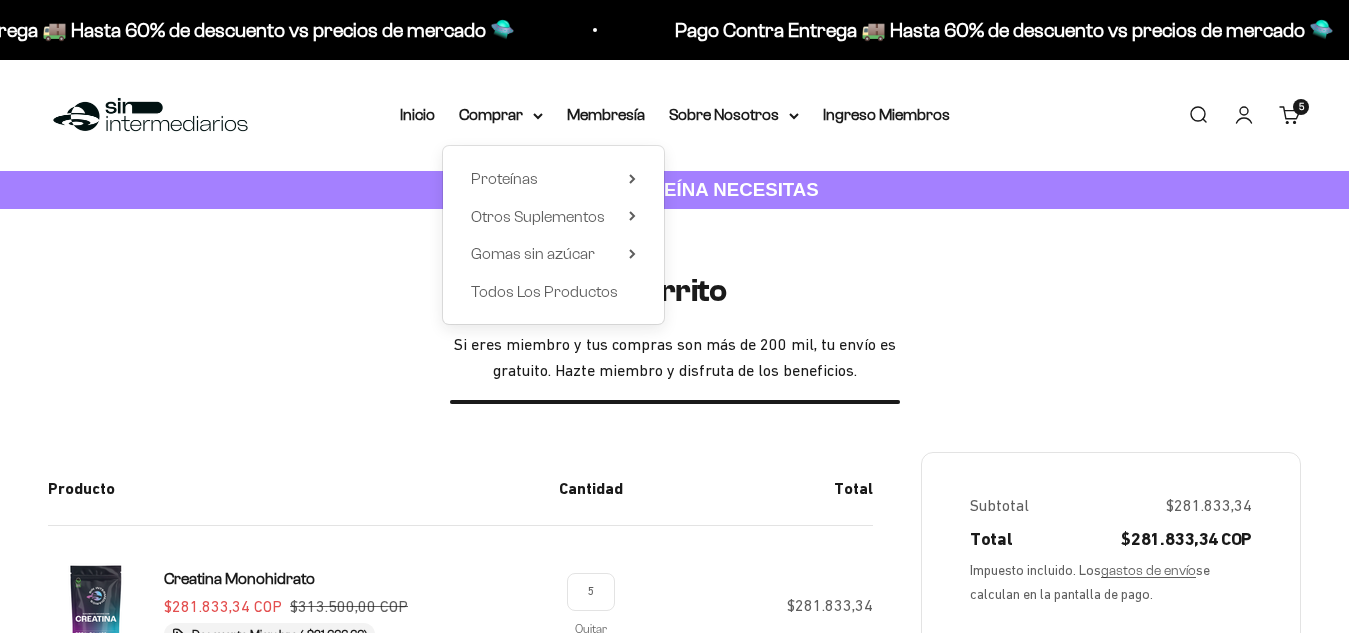 click on "Proteínas
Ver Todos
Whey
Iso
Vegan
Shaker" at bounding box center [553, 235] 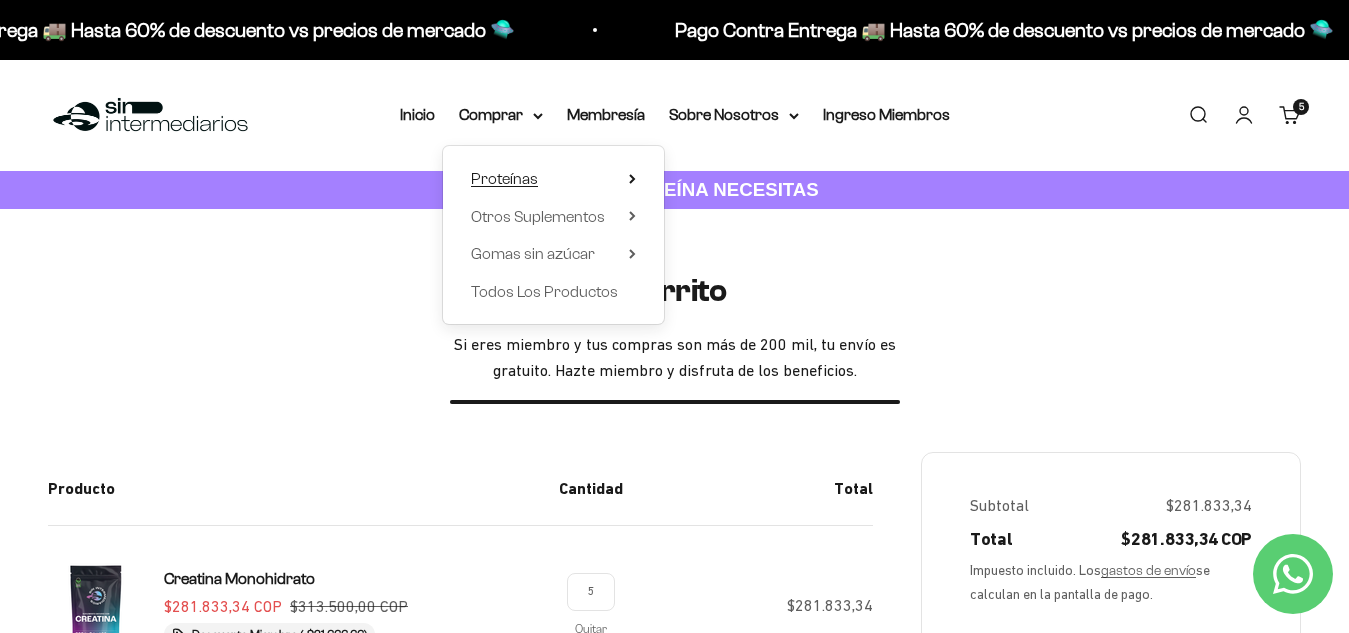 click on "Proteínas" at bounding box center [553, 179] 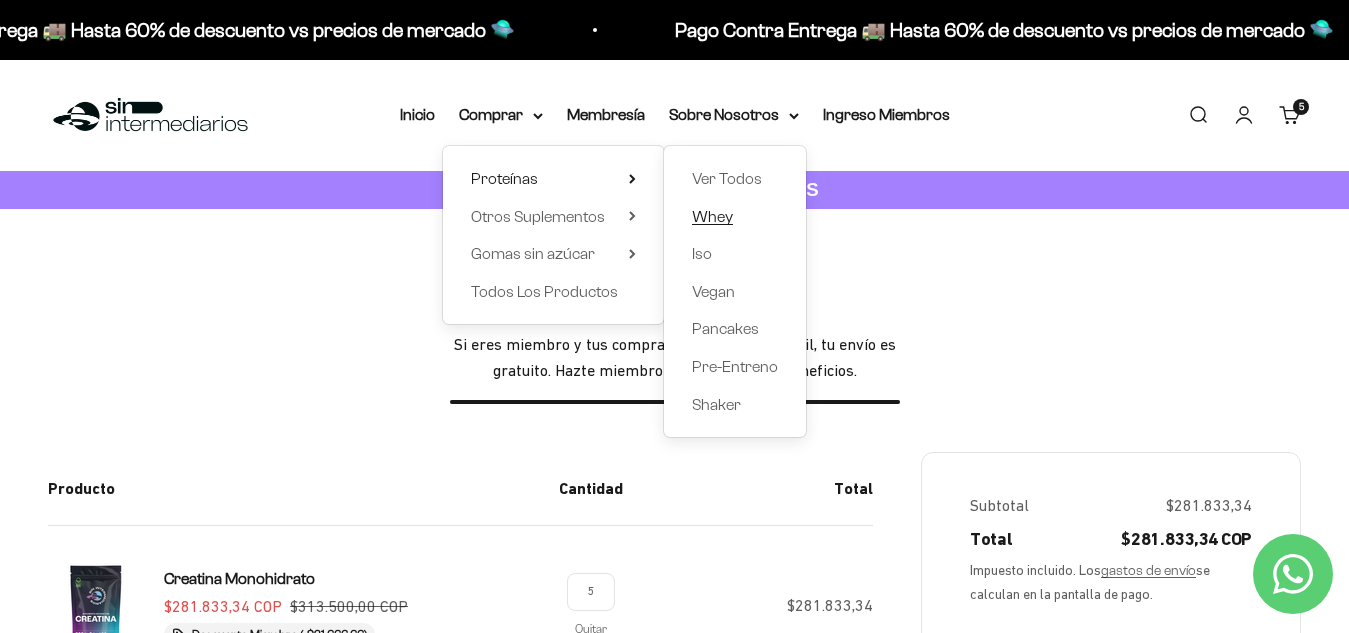 click on "Whey" at bounding box center [712, 216] 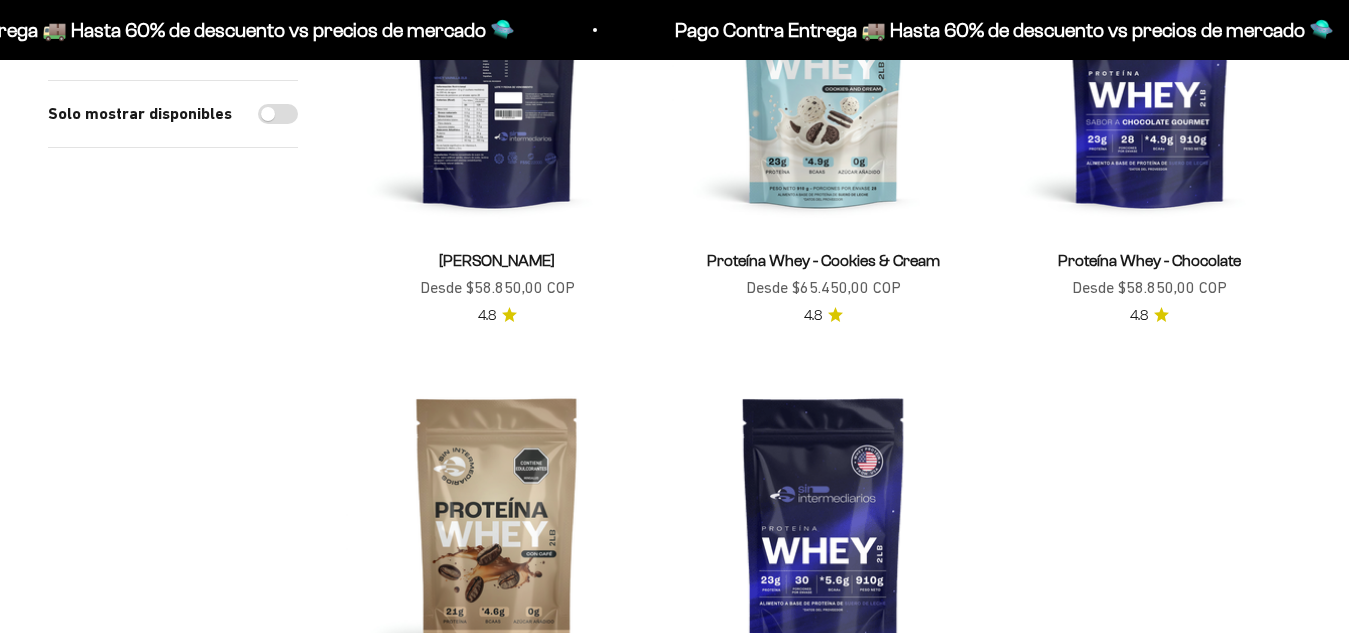 scroll, scrollTop: 399, scrollLeft: 0, axis: vertical 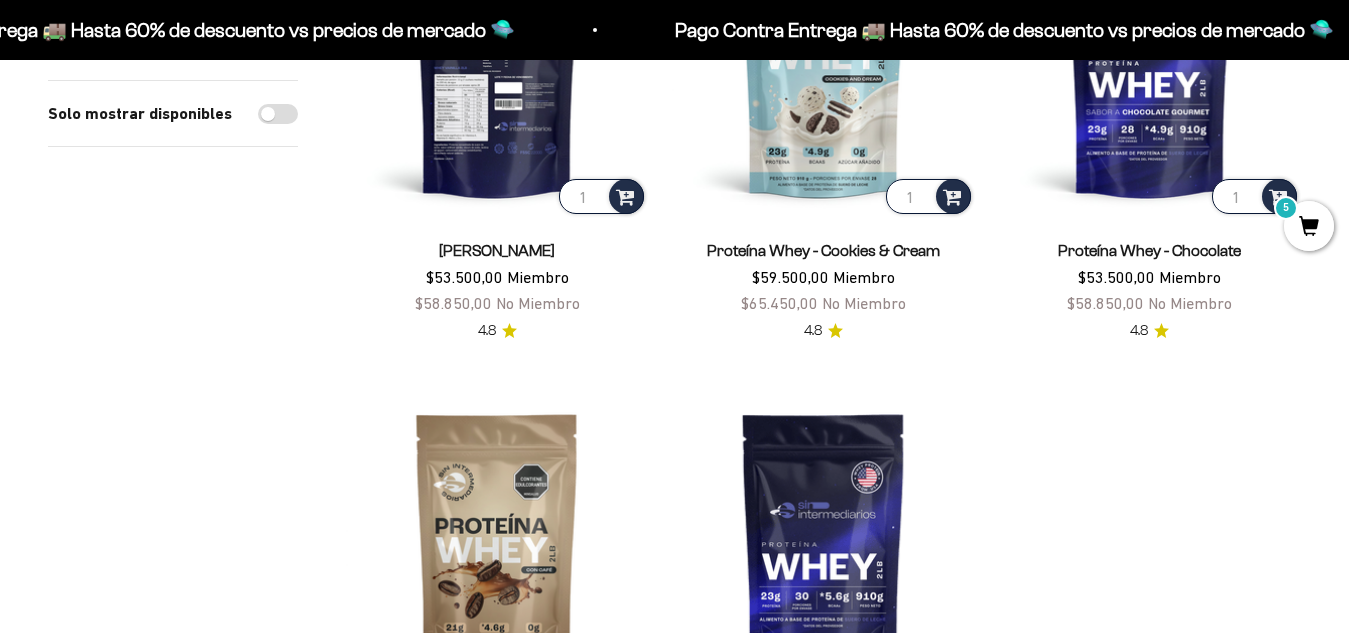 click at bounding box center (497, 67) 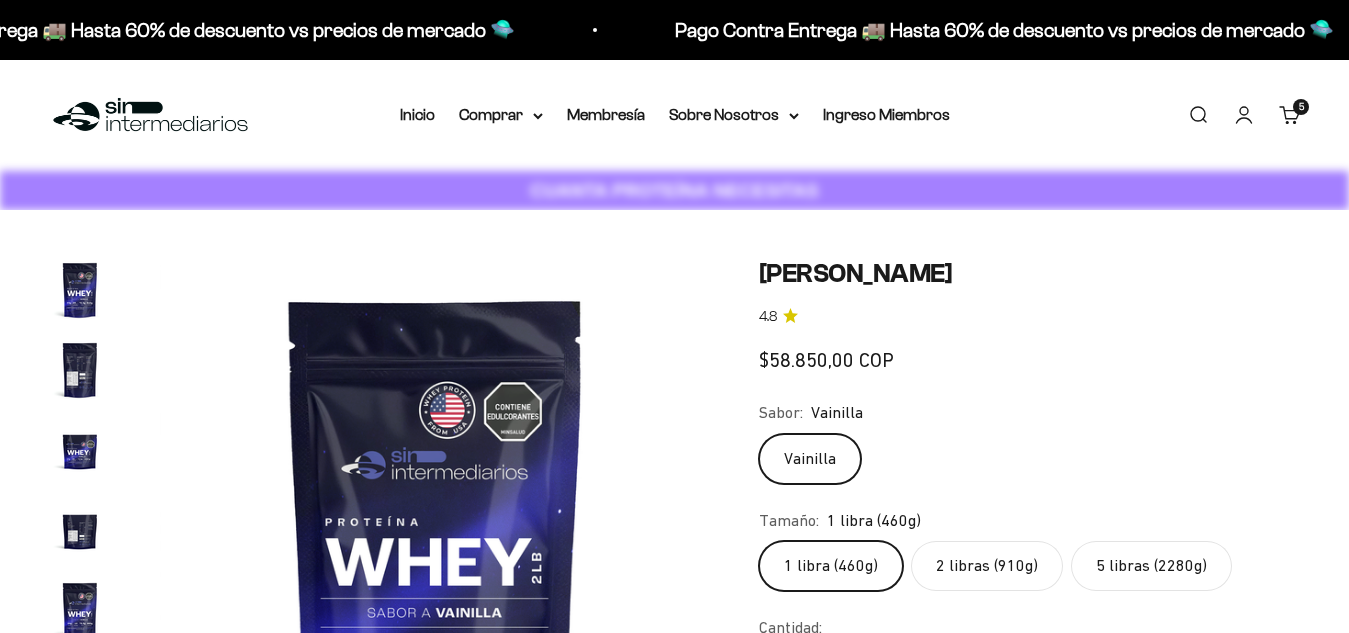 scroll, scrollTop: 200, scrollLeft: 0, axis: vertical 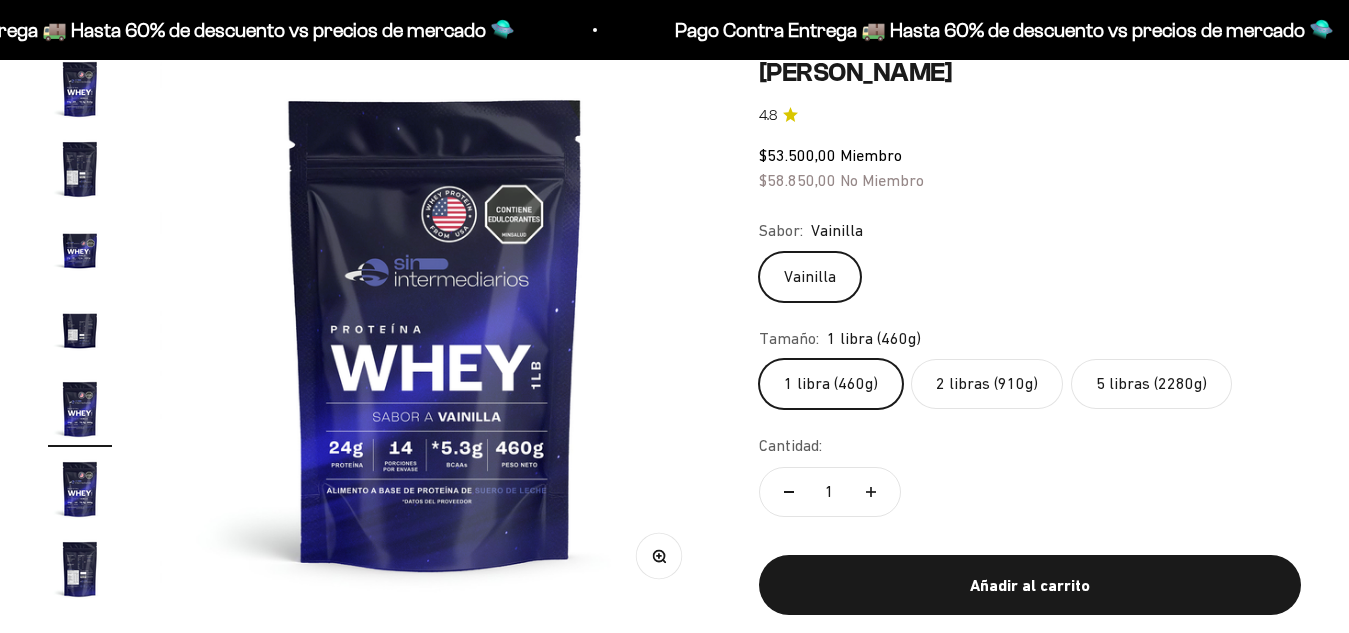click on "5 libras (2280g)" 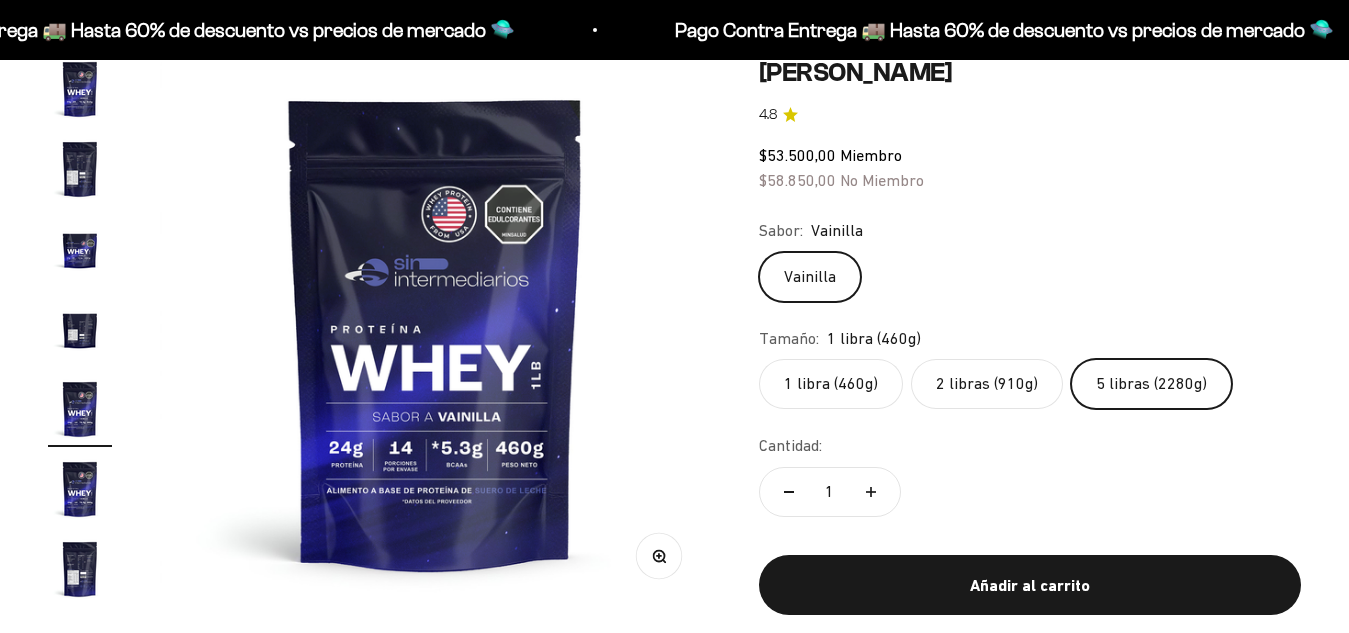 scroll, scrollTop: 0, scrollLeft: 1125, axis: horizontal 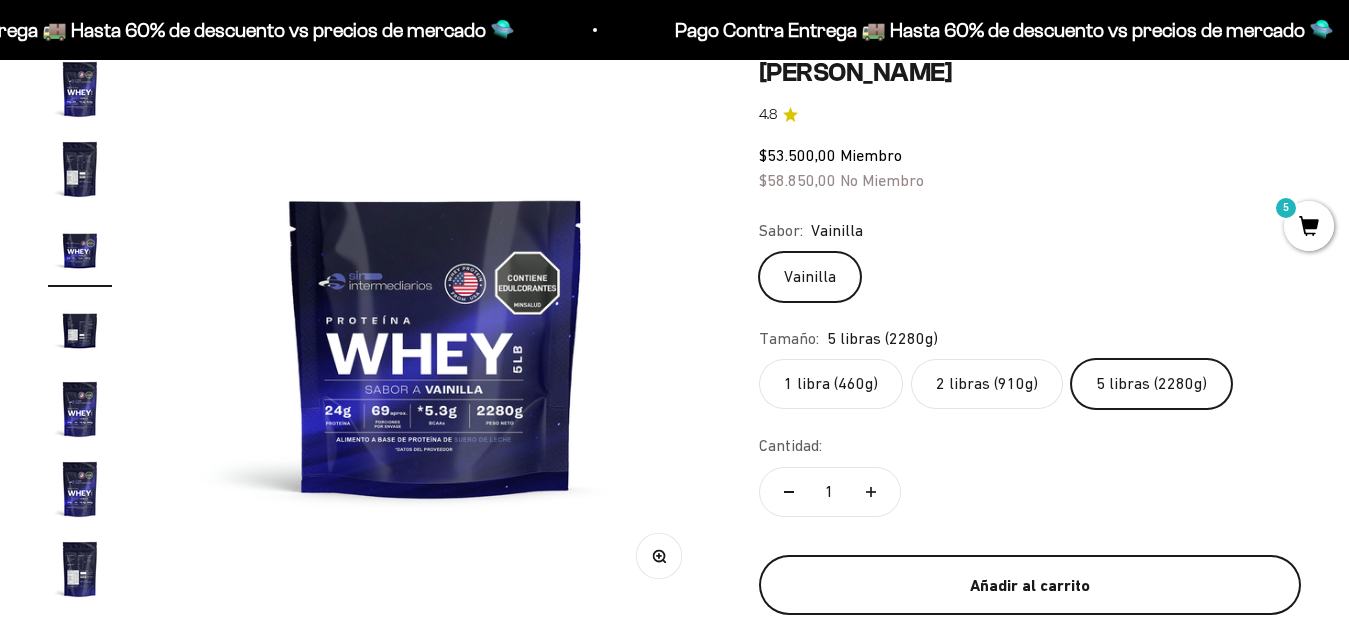 click on "Añadir al carrito" at bounding box center (1030, 586) 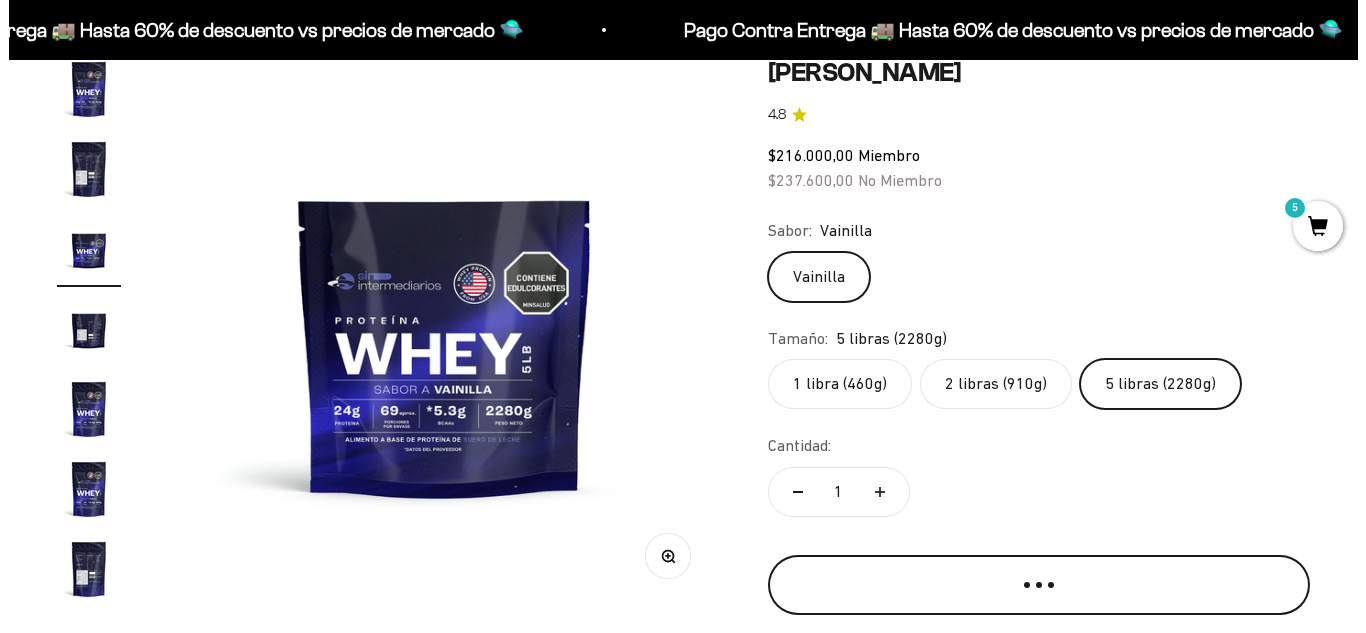 scroll, scrollTop: 0, scrollLeft: 0, axis: both 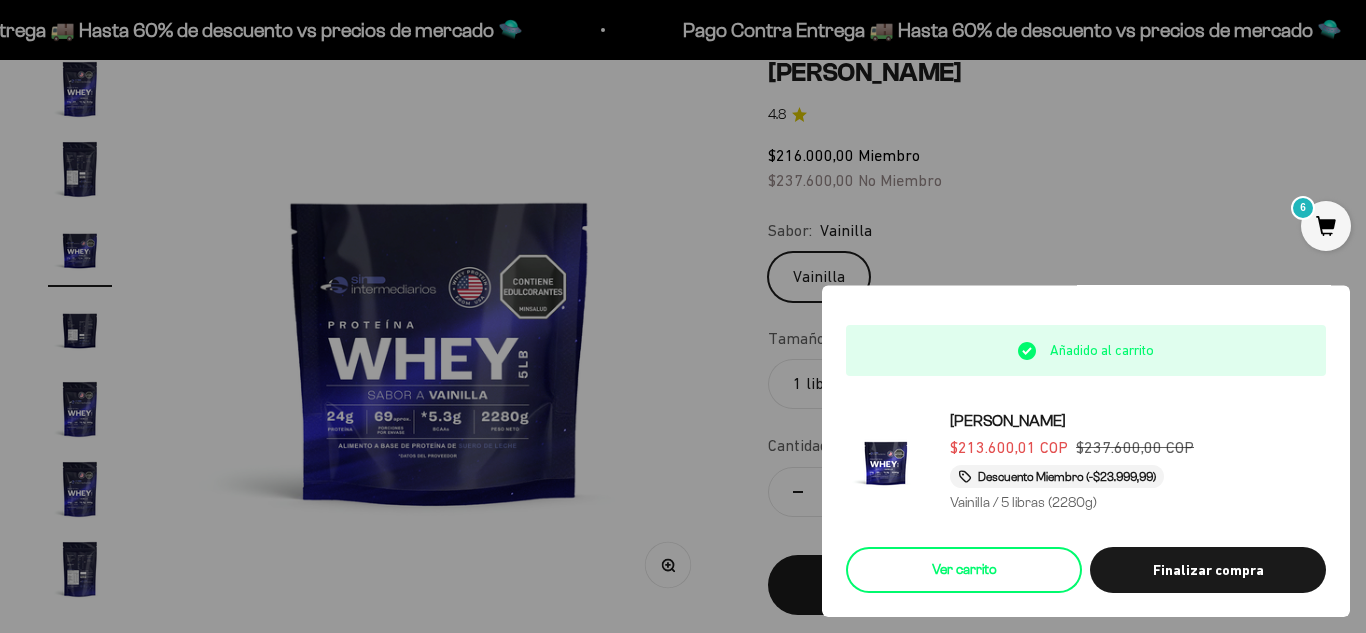 click on "Ver carrito" at bounding box center (964, 570) 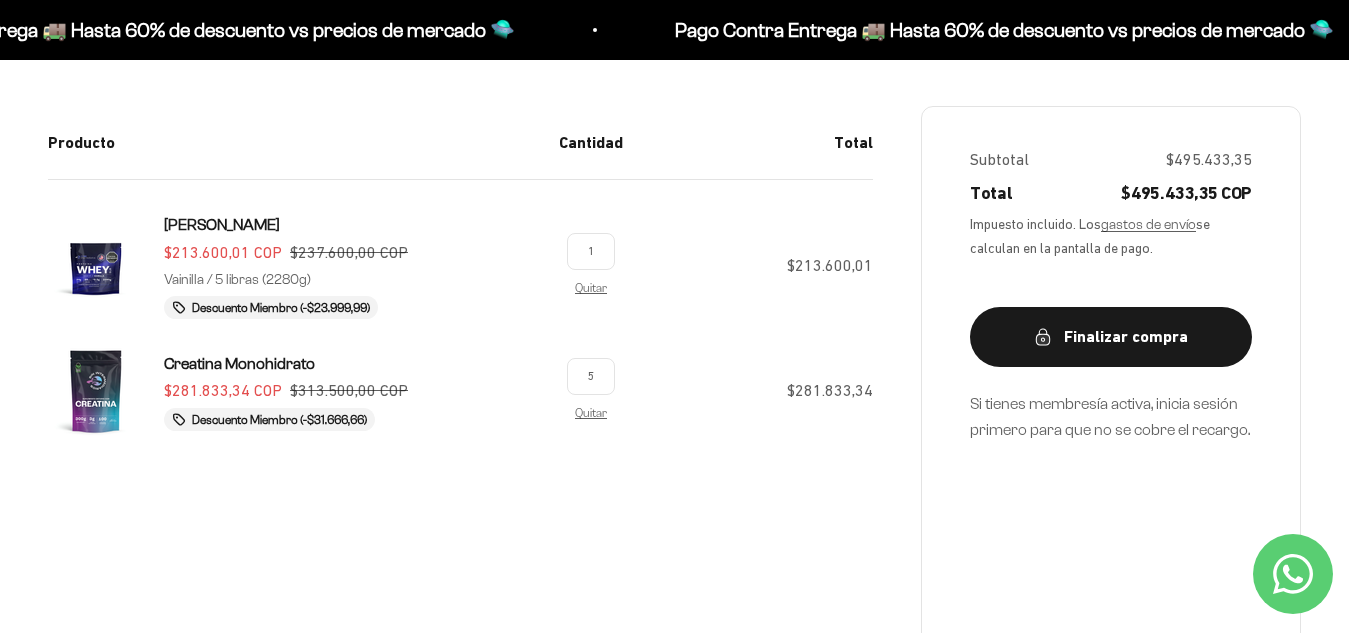 scroll, scrollTop: 300, scrollLeft: 0, axis: vertical 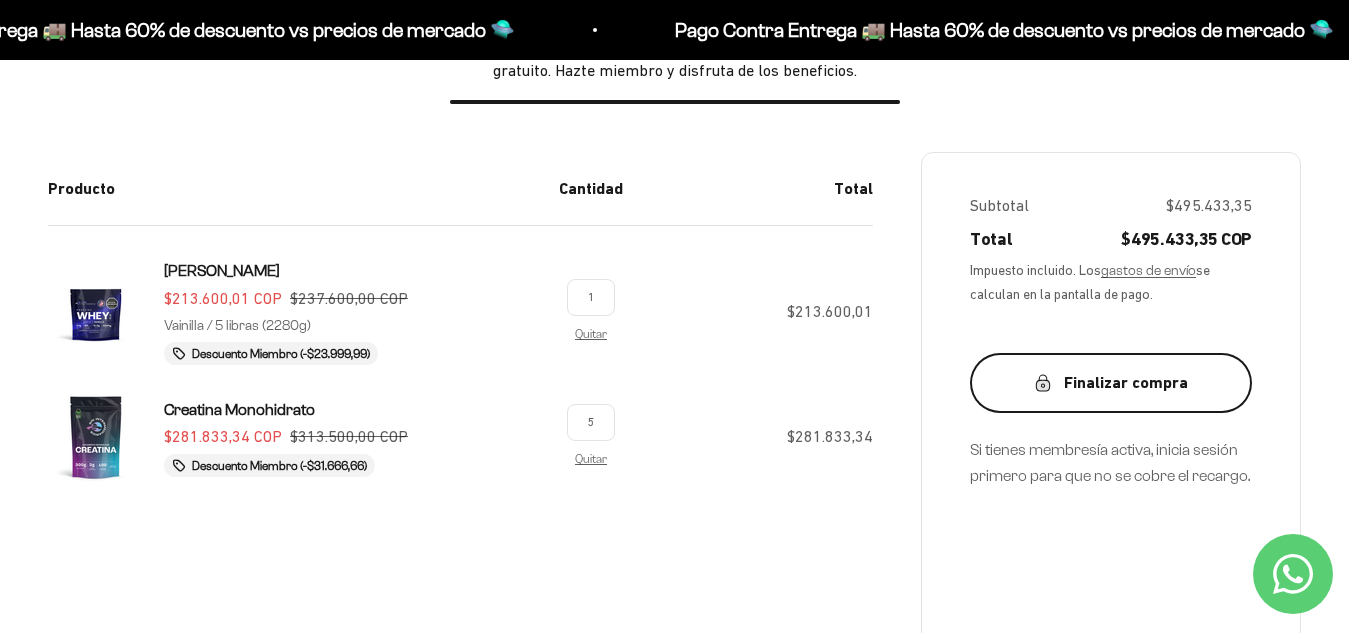 click on "Finalizar compra" at bounding box center [1111, 383] 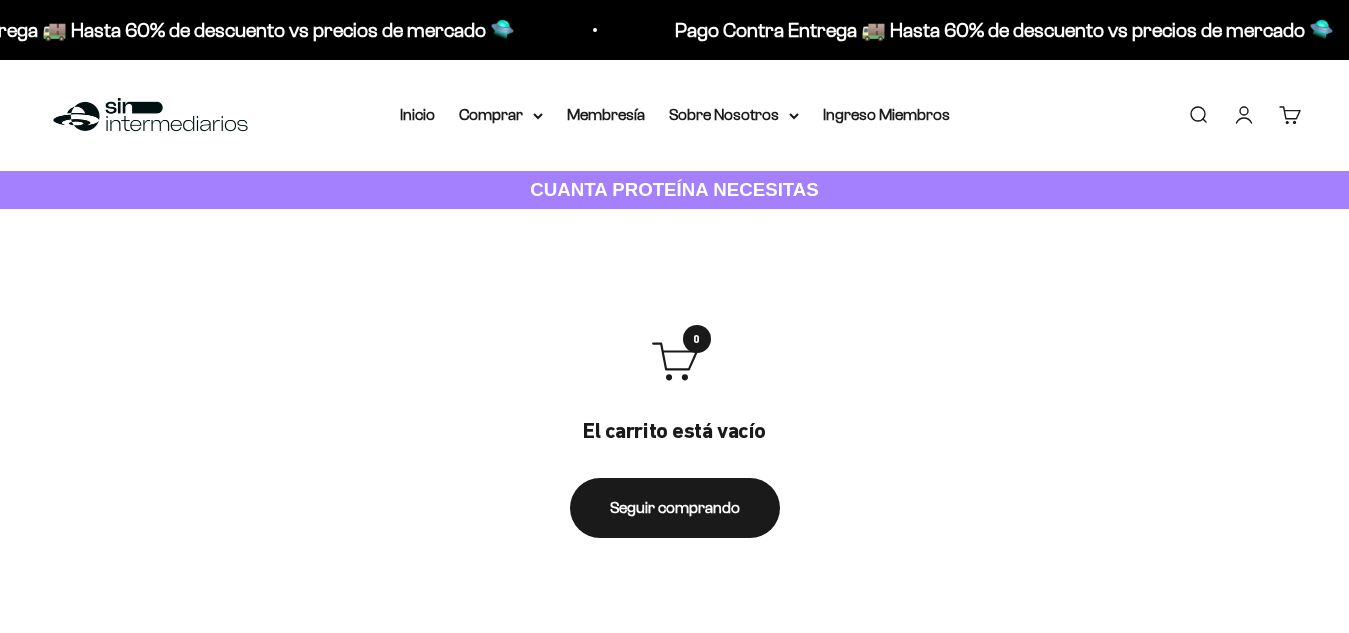 scroll, scrollTop: 0, scrollLeft: 0, axis: both 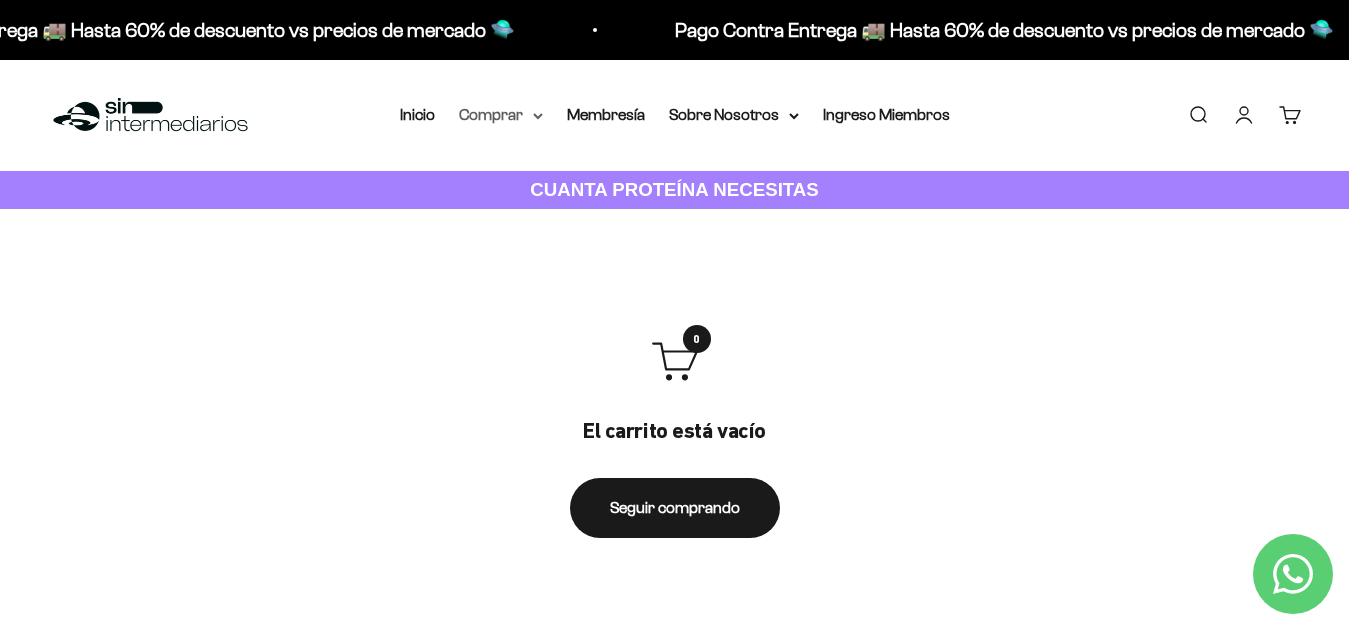 click on "Comprar" at bounding box center [501, 115] 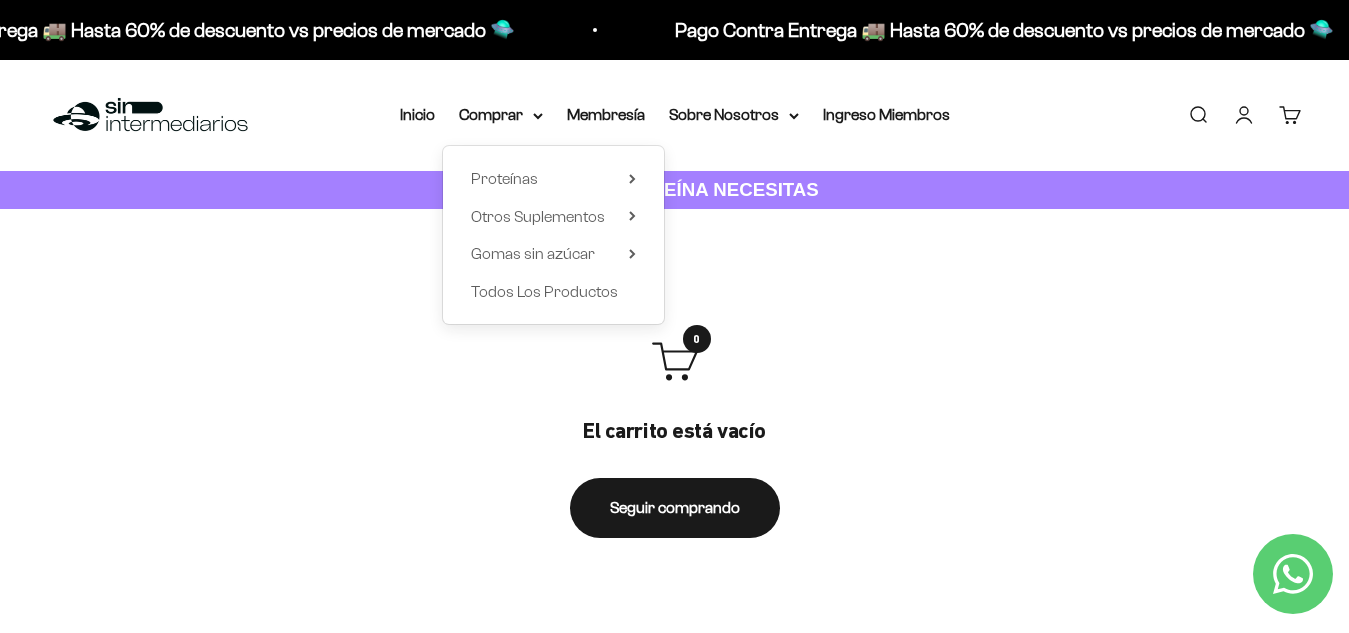 click on "Inicio" at bounding box center [417, 115] 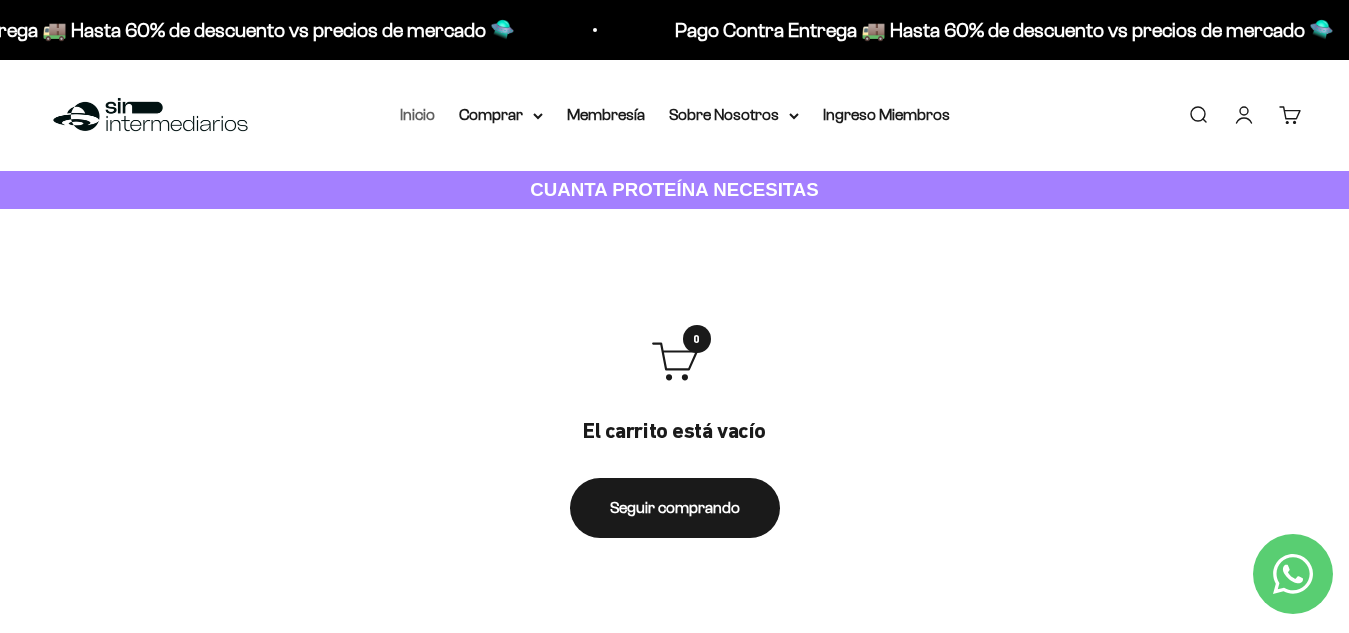 click on "Inicio" at bounding box center [417, 114] 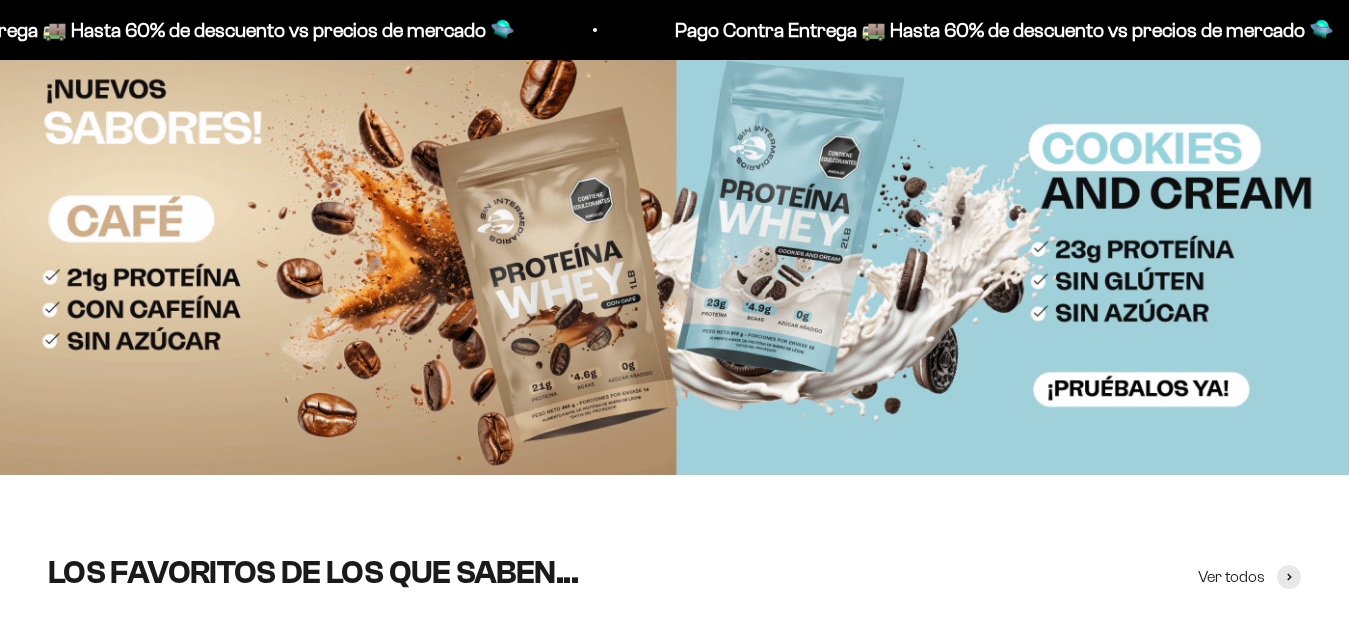 scroll, scrollTop: 0, scrollLeft: 0, axis: both 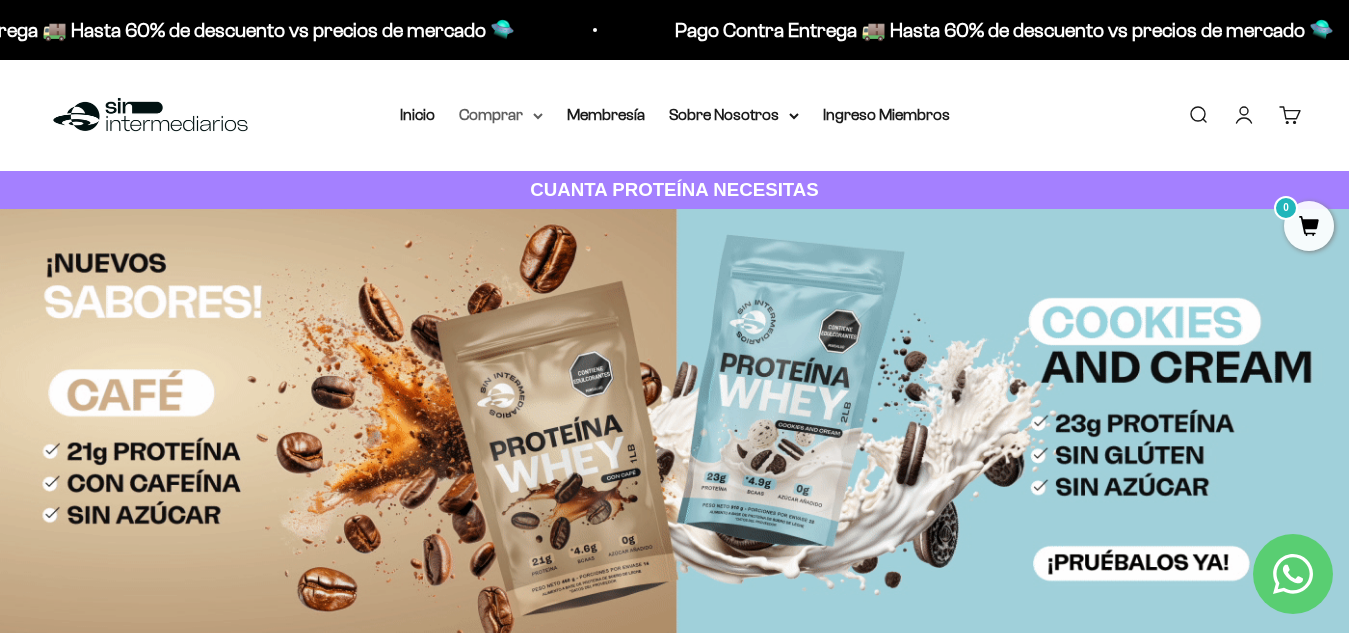 click on "Comprar" at bounding box center (501, 115) 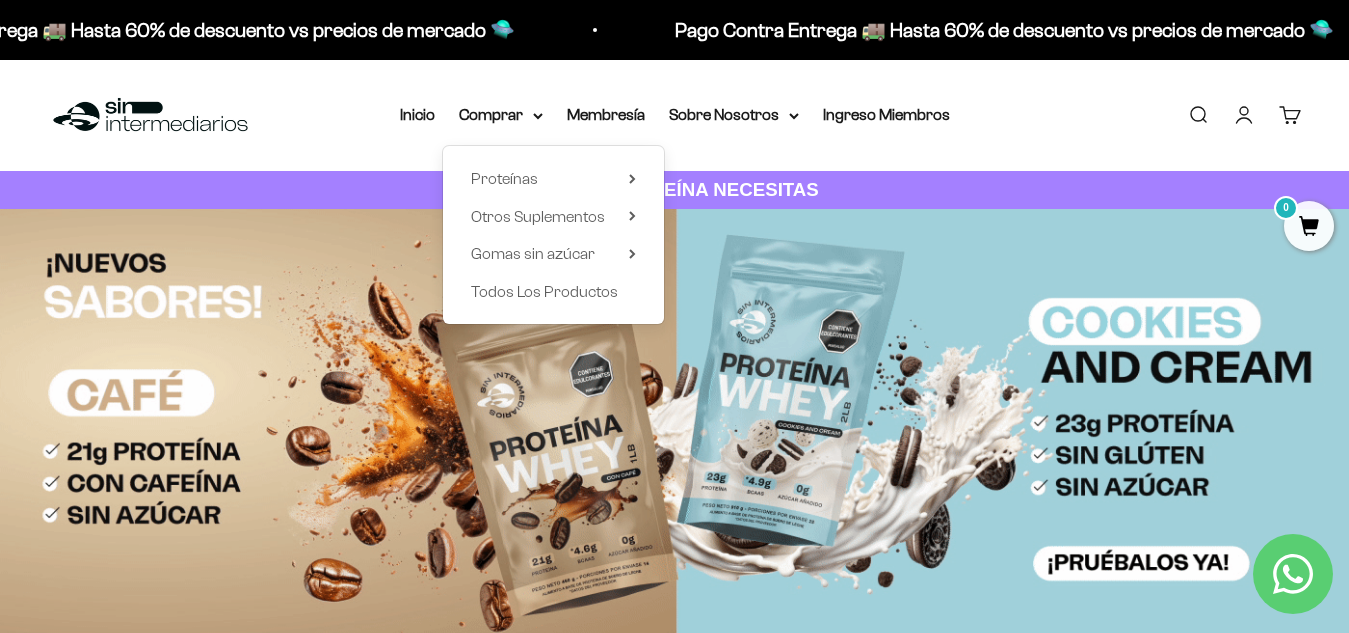 click on "Proteínas
Ver Todos
Whey
Iso
Vegan
Shaker" at bounding box center [553, 235] 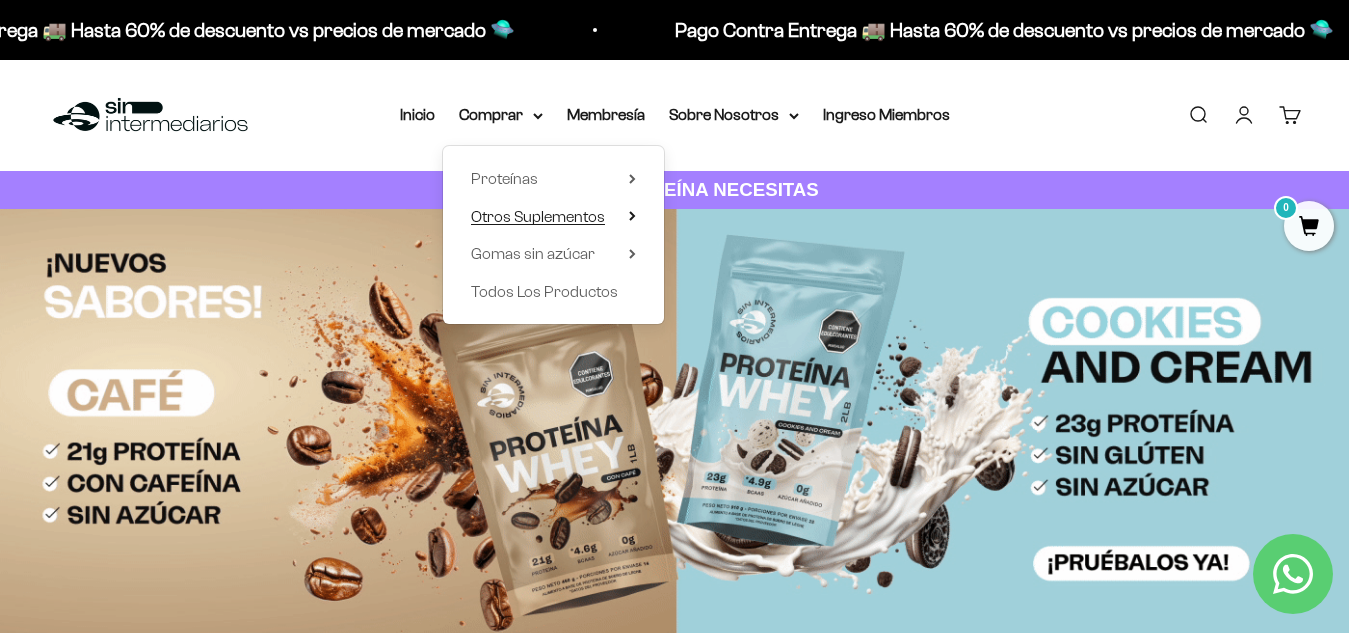 click on "Otros Suplementos" at bounding box center (538, 216) 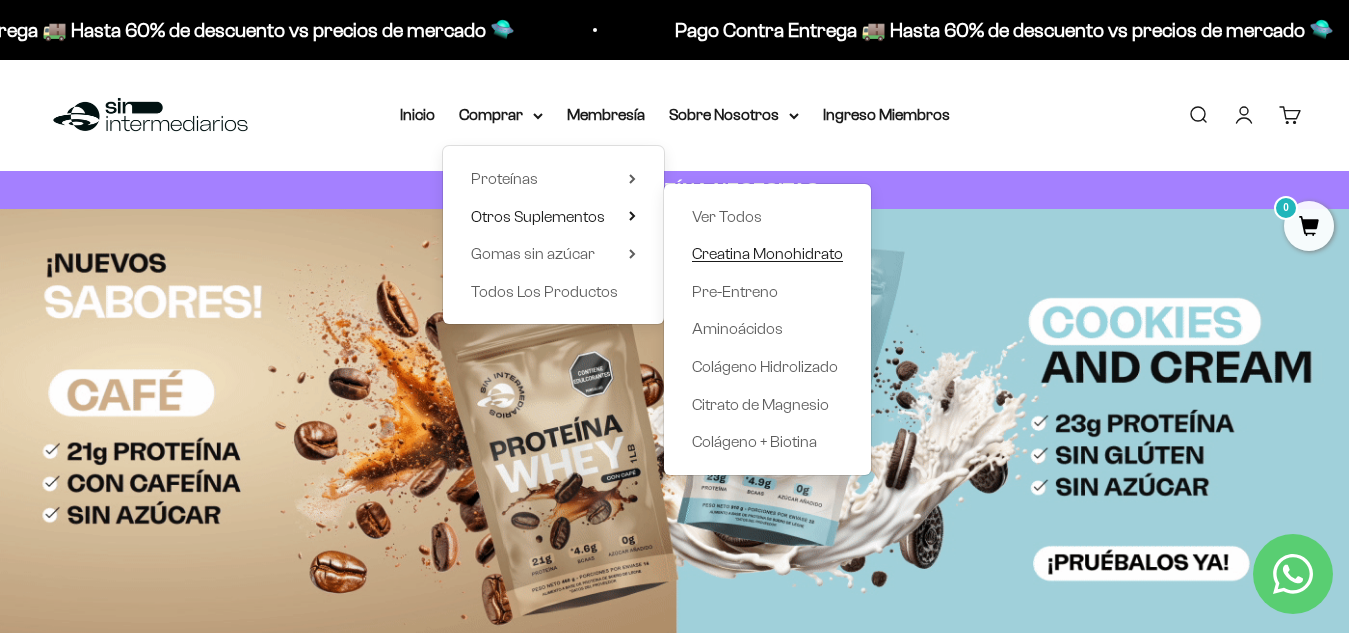 click on "Creatina Monohidrato" at bounding box center (767, 254) 